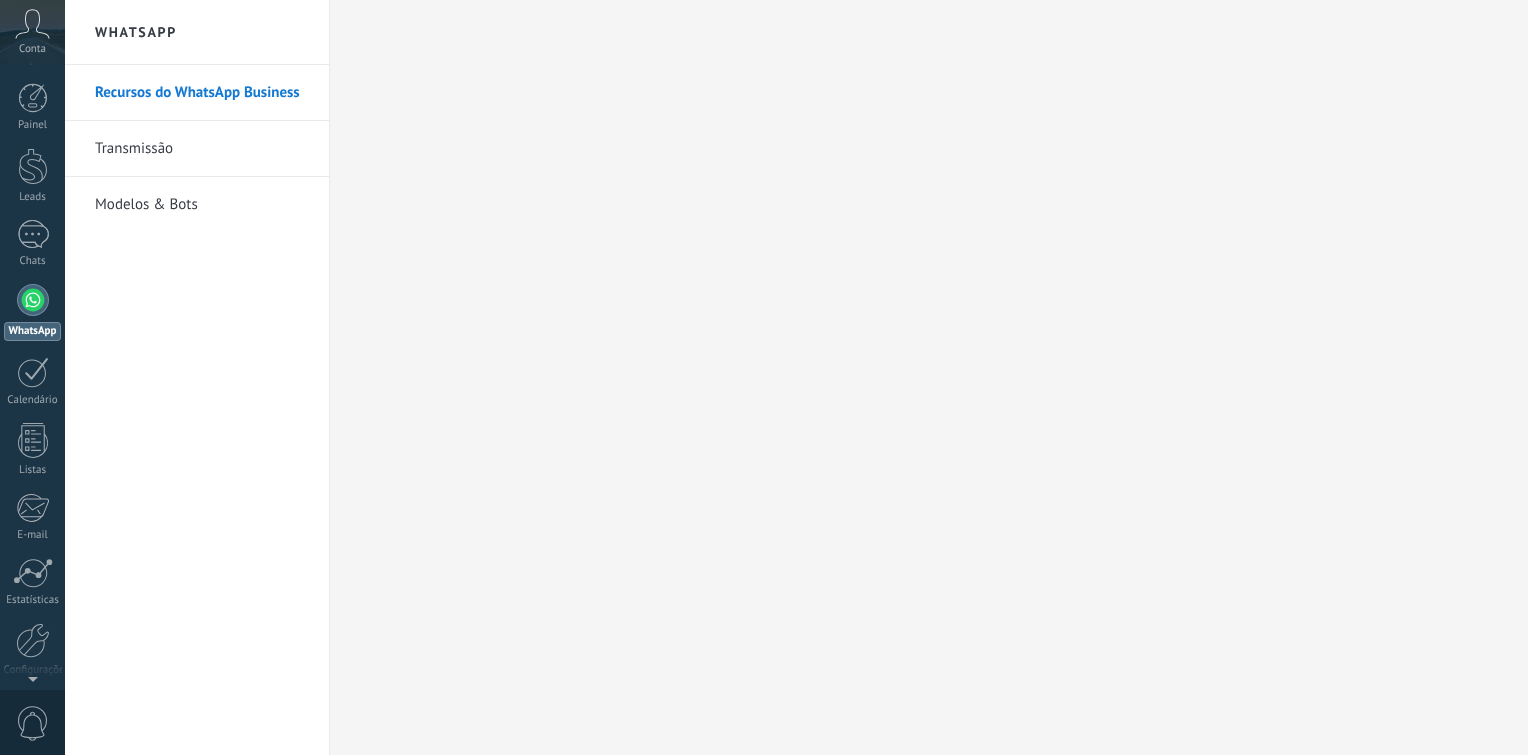 scroll, scrollTop: 0, scrollLeft: 0, axis: both 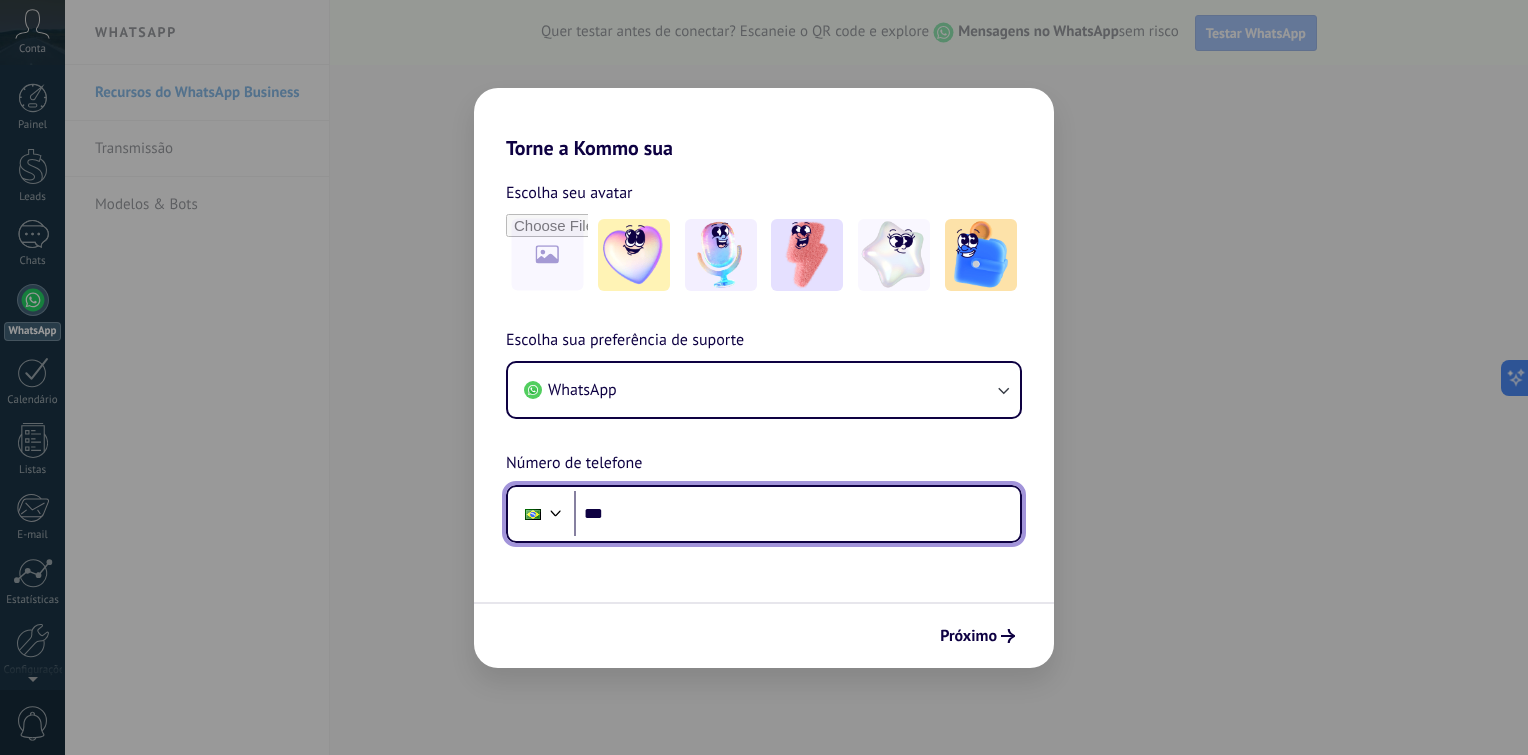 click on "***" at bounding box center [797, 514] 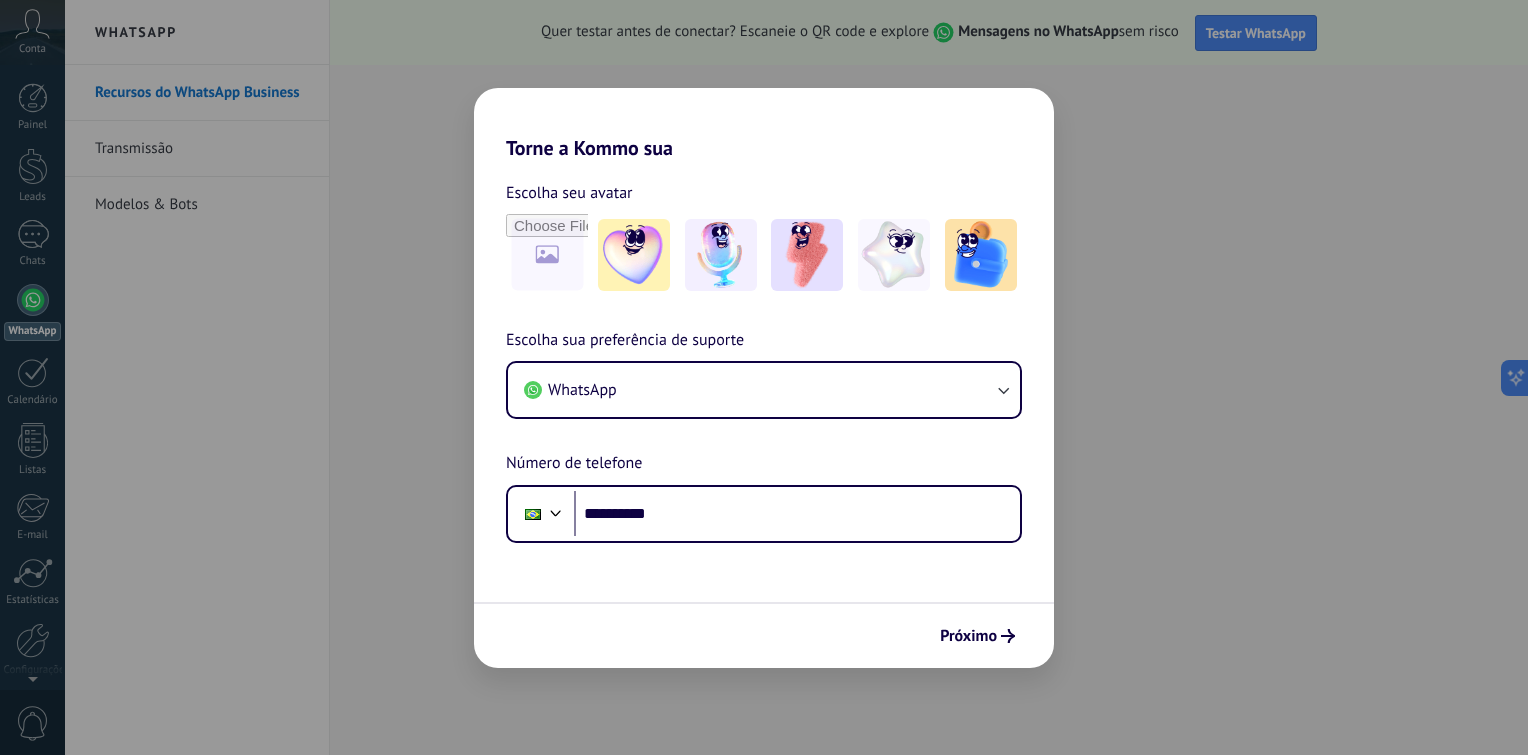 scroll, scrollTop: 0, scrollLeft: 0, axis: both 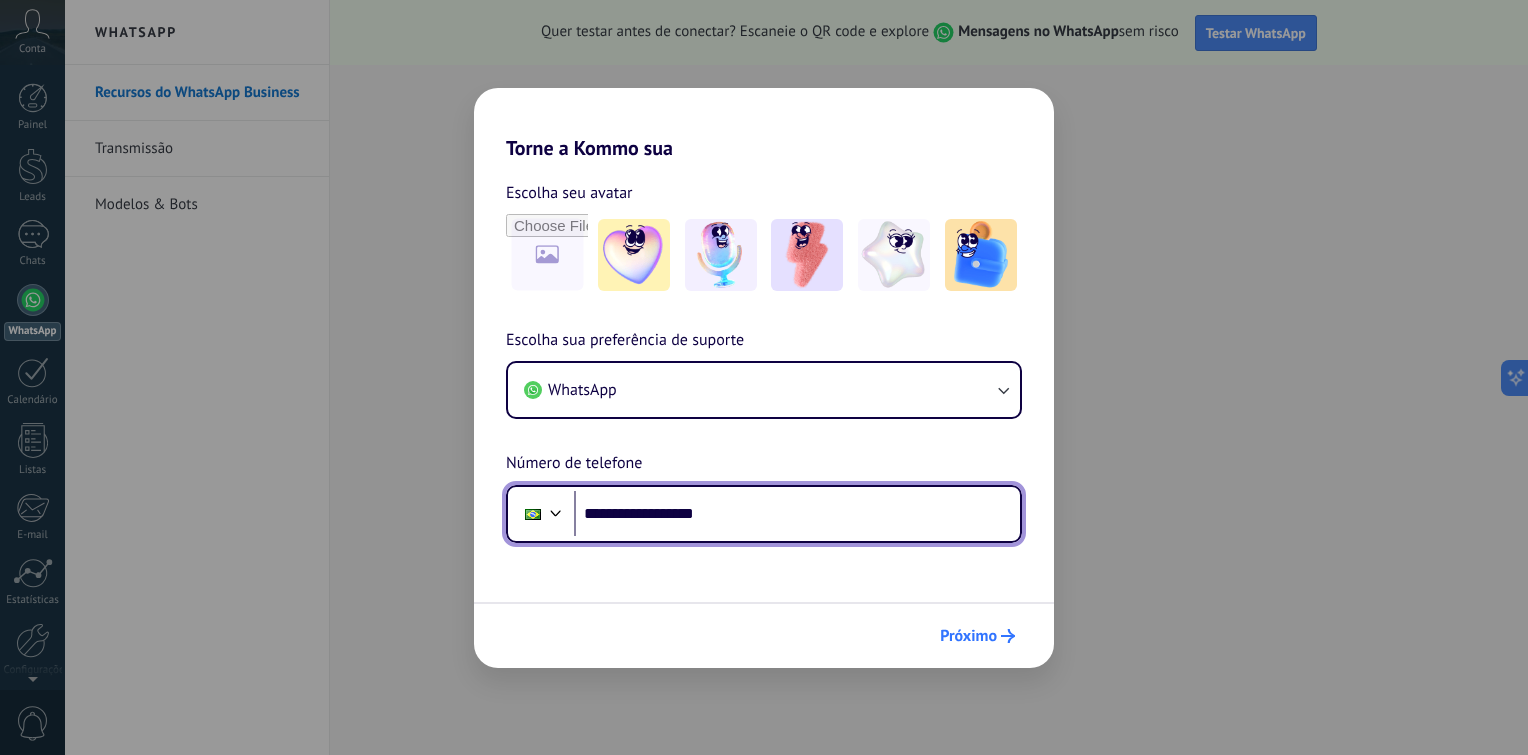 type on "**********" 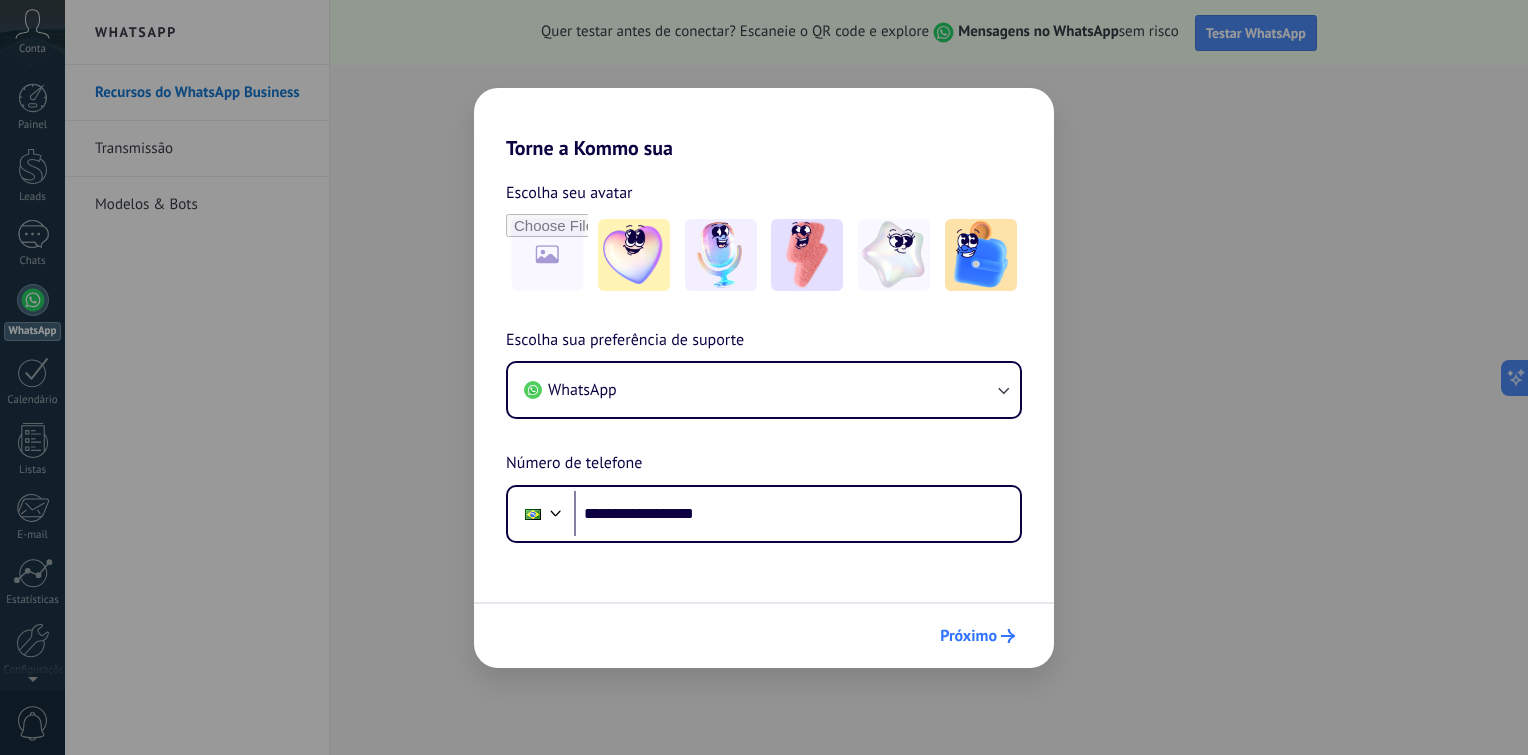 click on "Próximo" at bounding box center [968, 636] 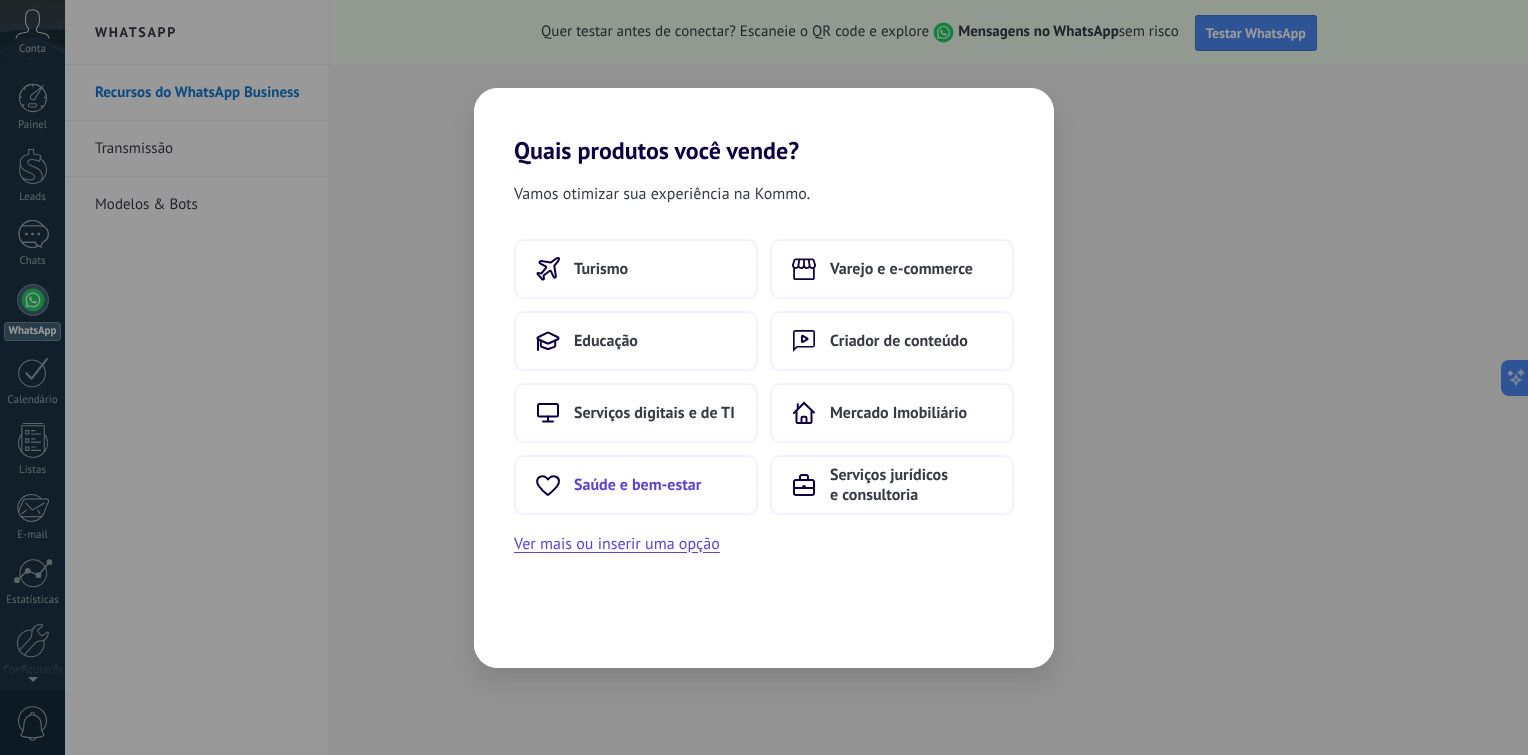 click on "Saúde e bem-estar" at bounding box center [636, 485] 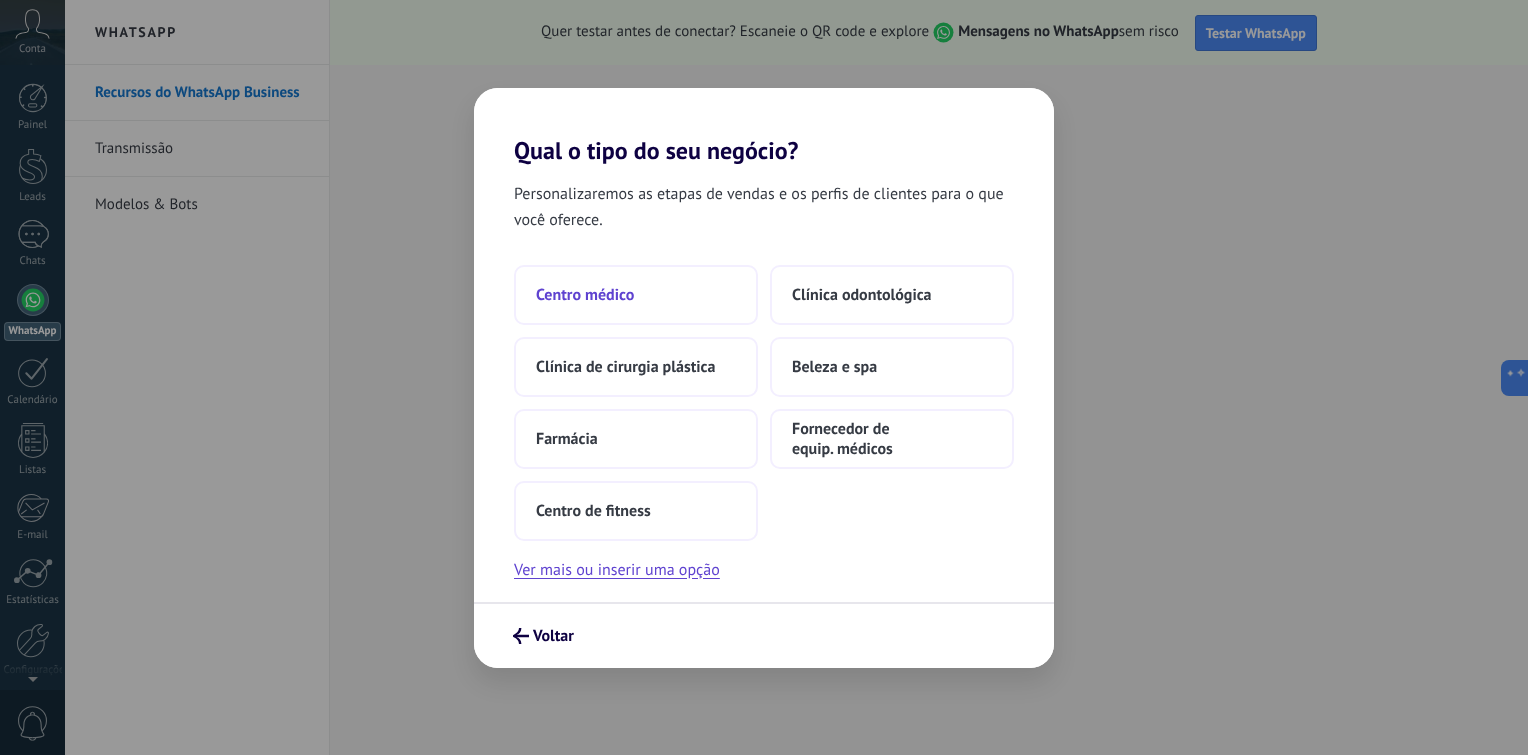 click on "Centro médico" at bounding box center (585, 295) 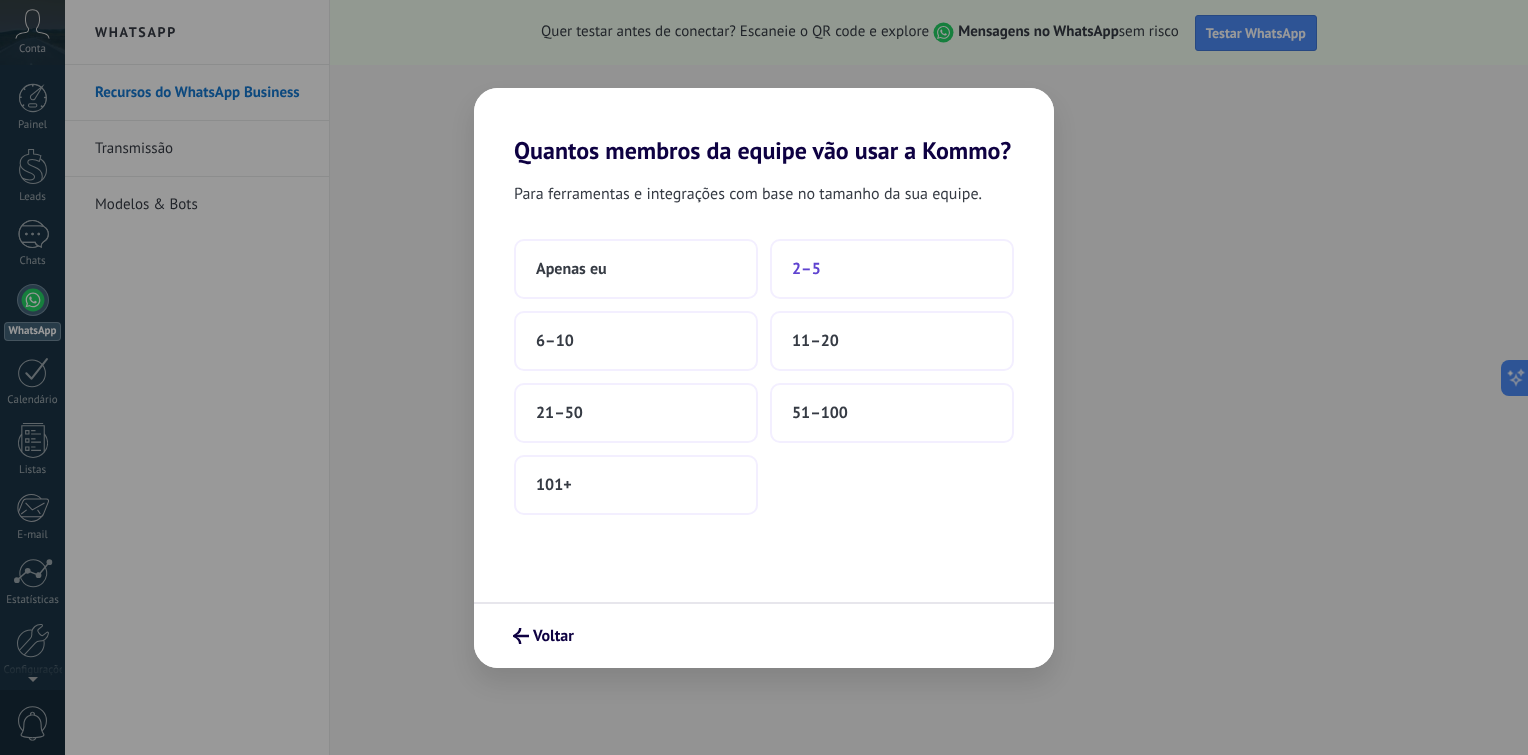 click on "2–5" at bounding box center (892, 269) 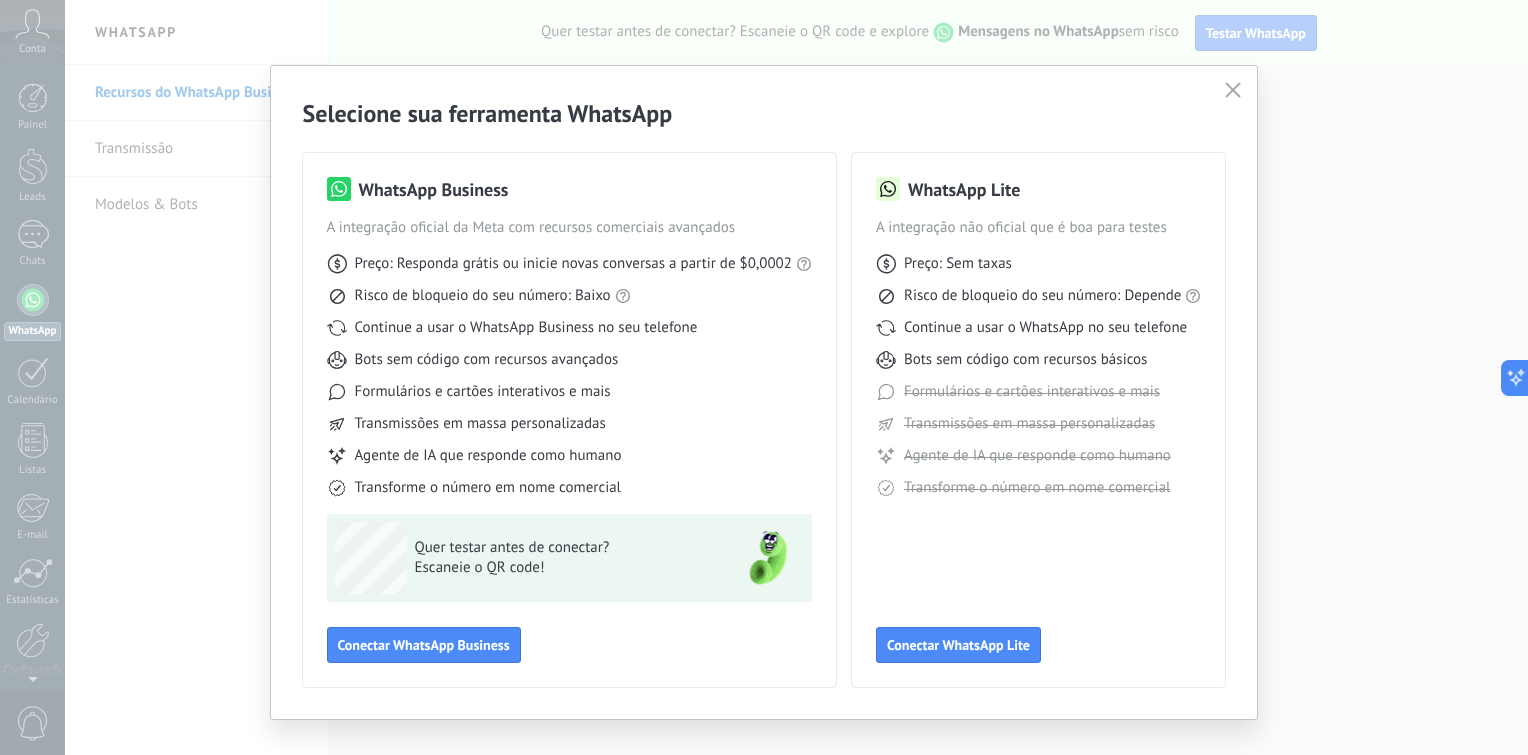 click at bounding box center (1233, 90) 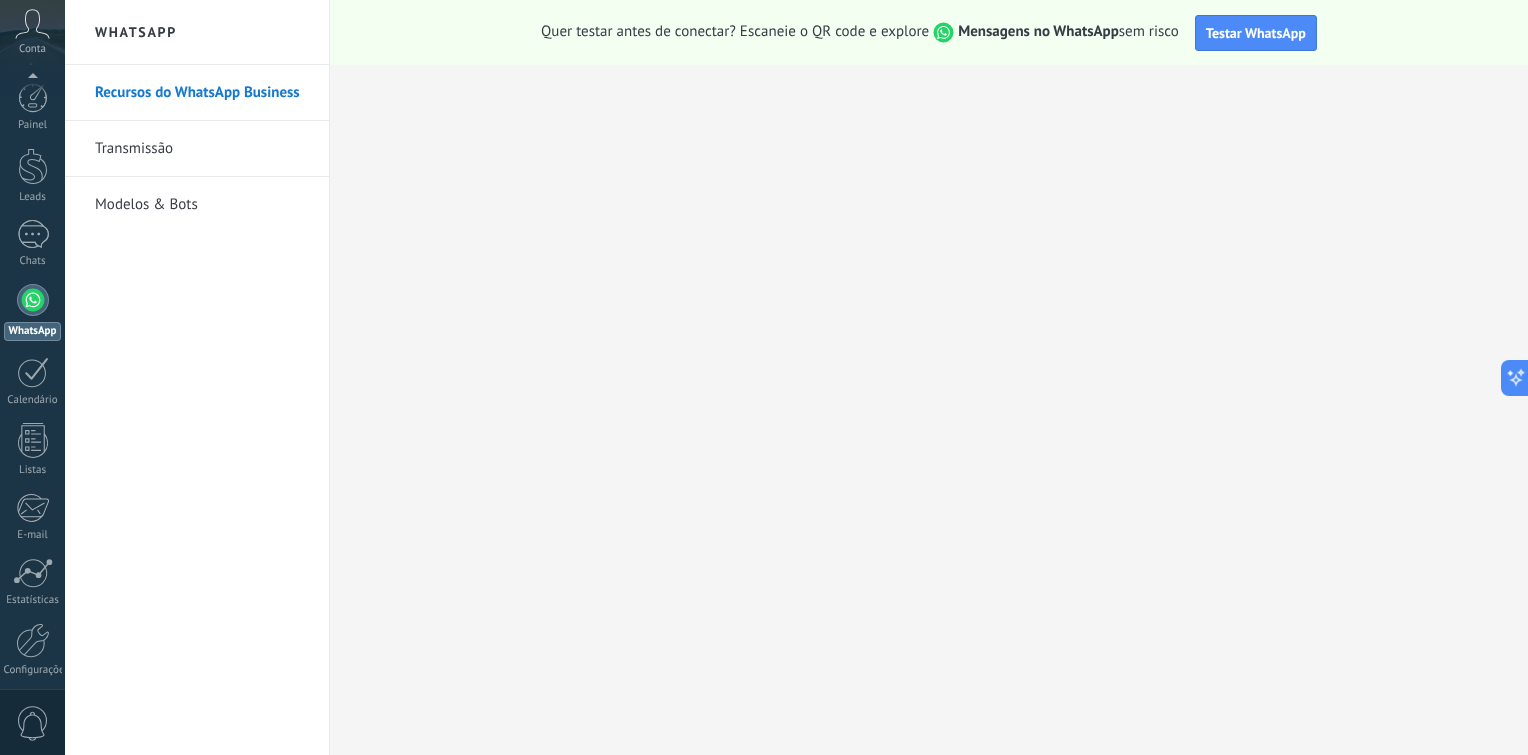 scroll, scrollTop: 76, scrollLeft: 0, axis: vertical 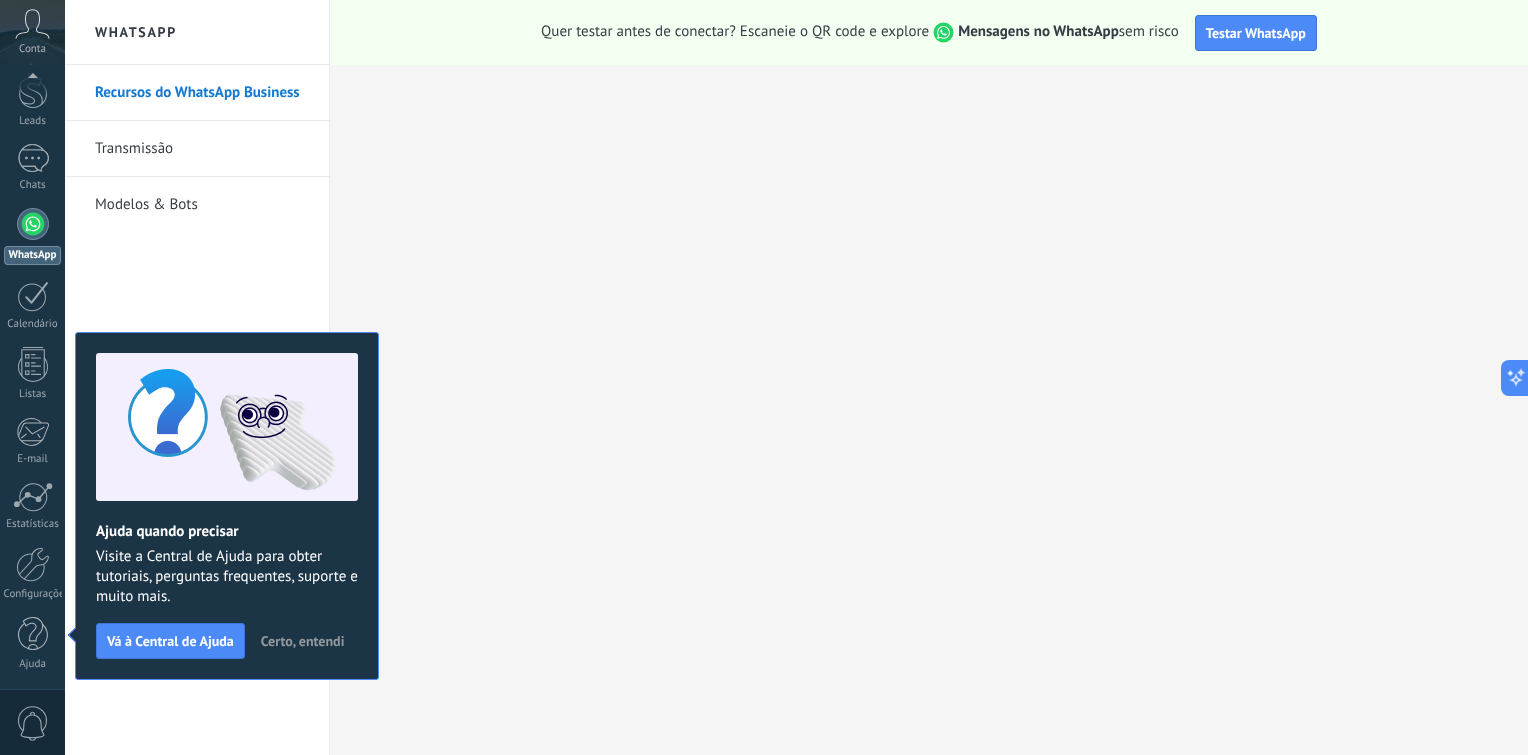 click on "Certo, entendi" at bounding box center [303, 641] 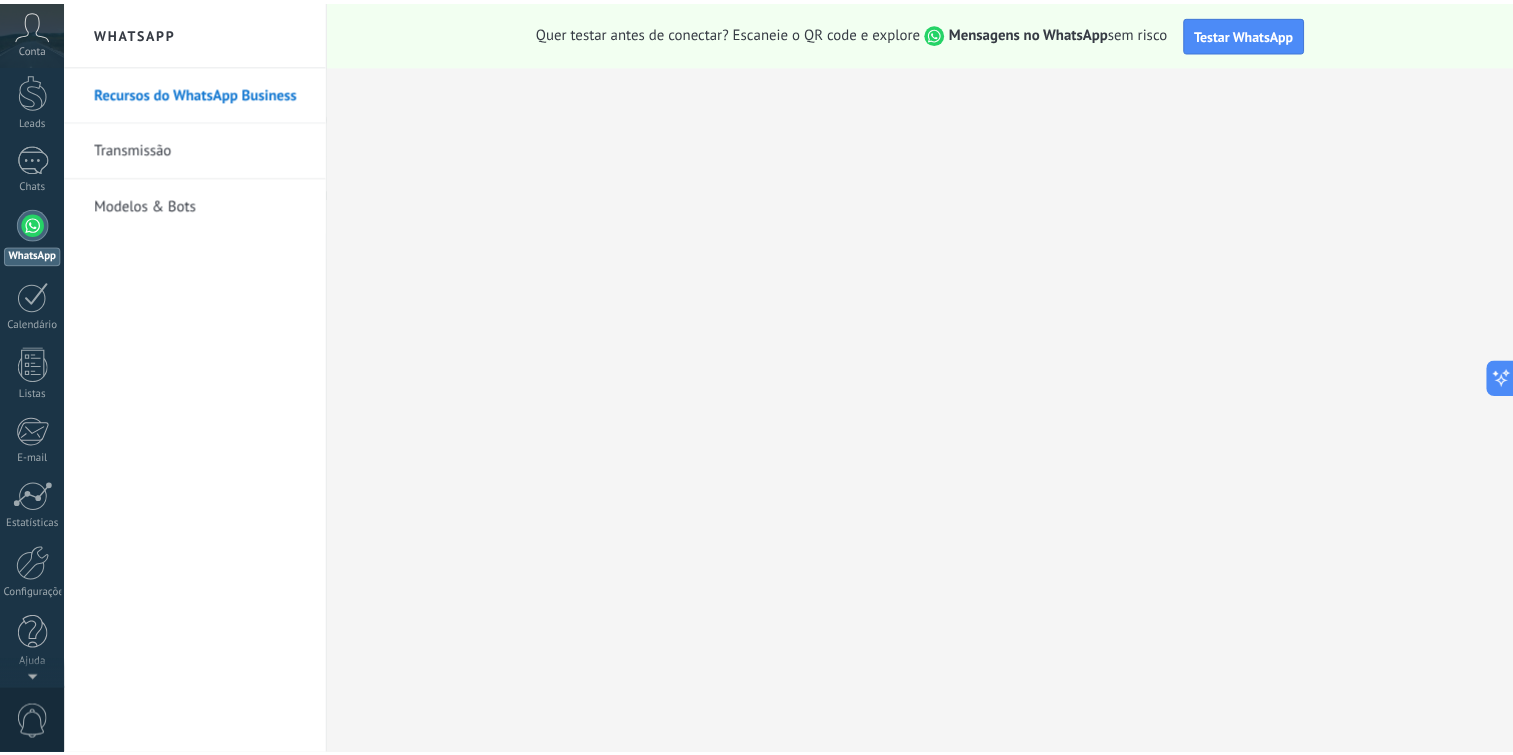 scroll, scrollTop: 0, scrollLeft: 0, axis: both 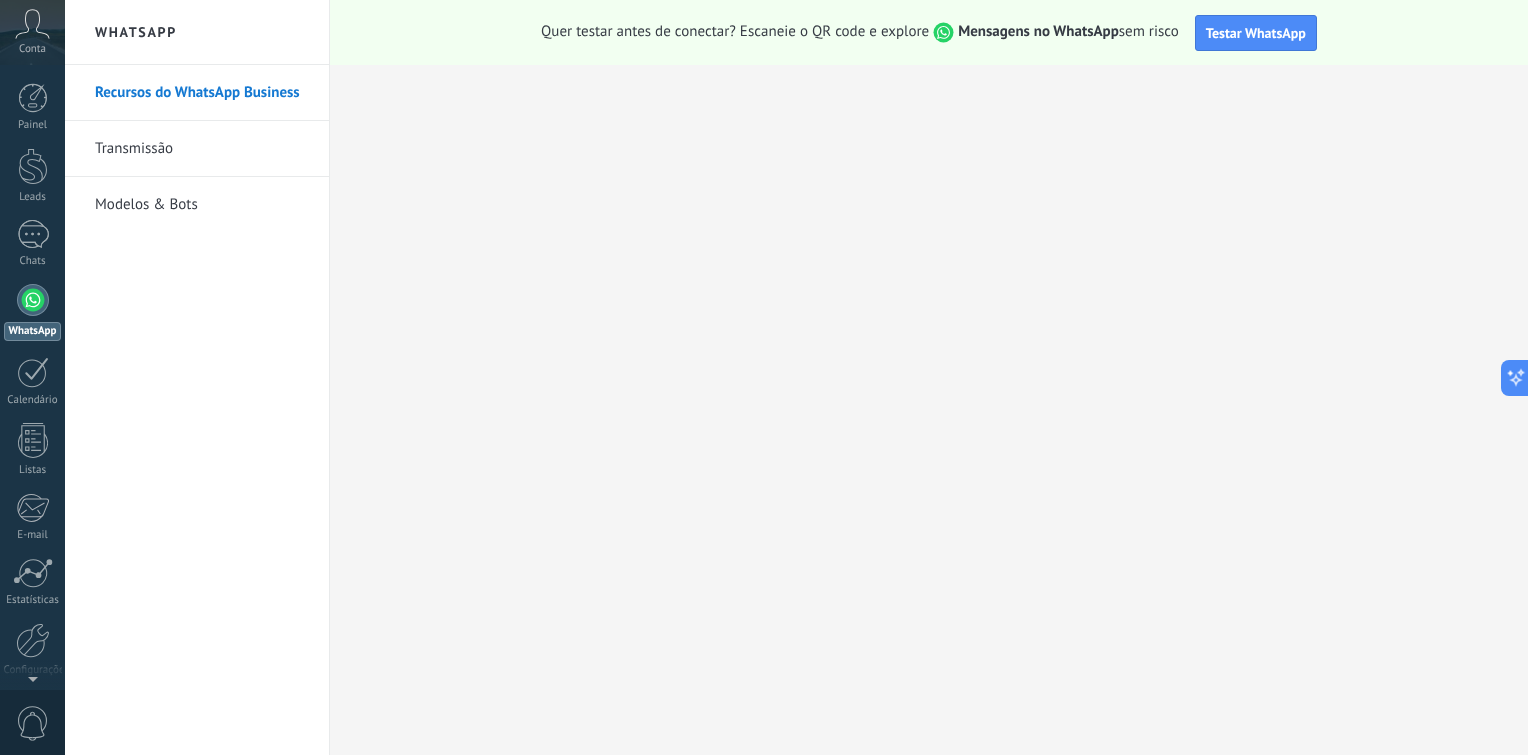 click on "Conta" at bounding box center (32, 32) 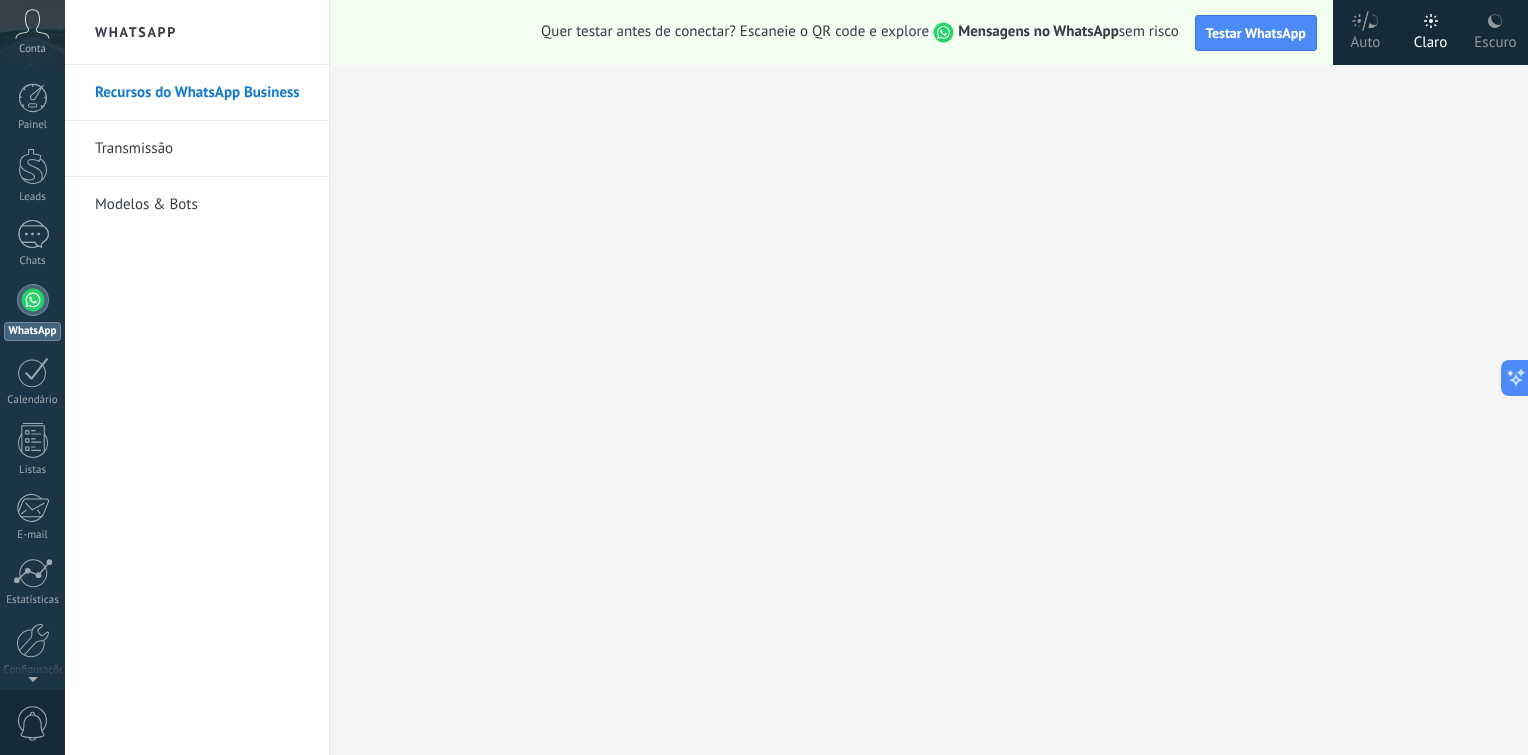 click on "Conta" at bounding box center [32, 49] 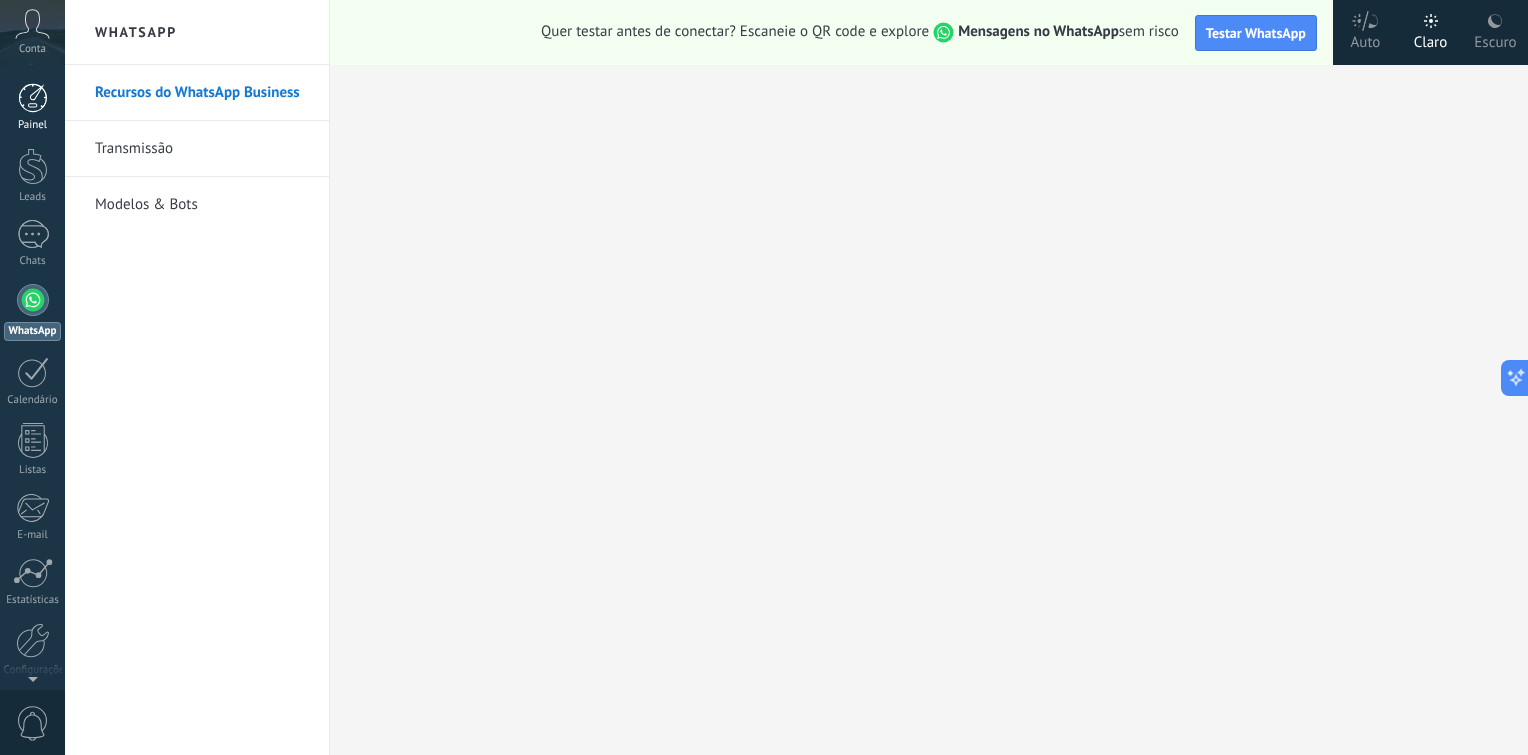 click on "Painel" at bounding box center [33, 125] 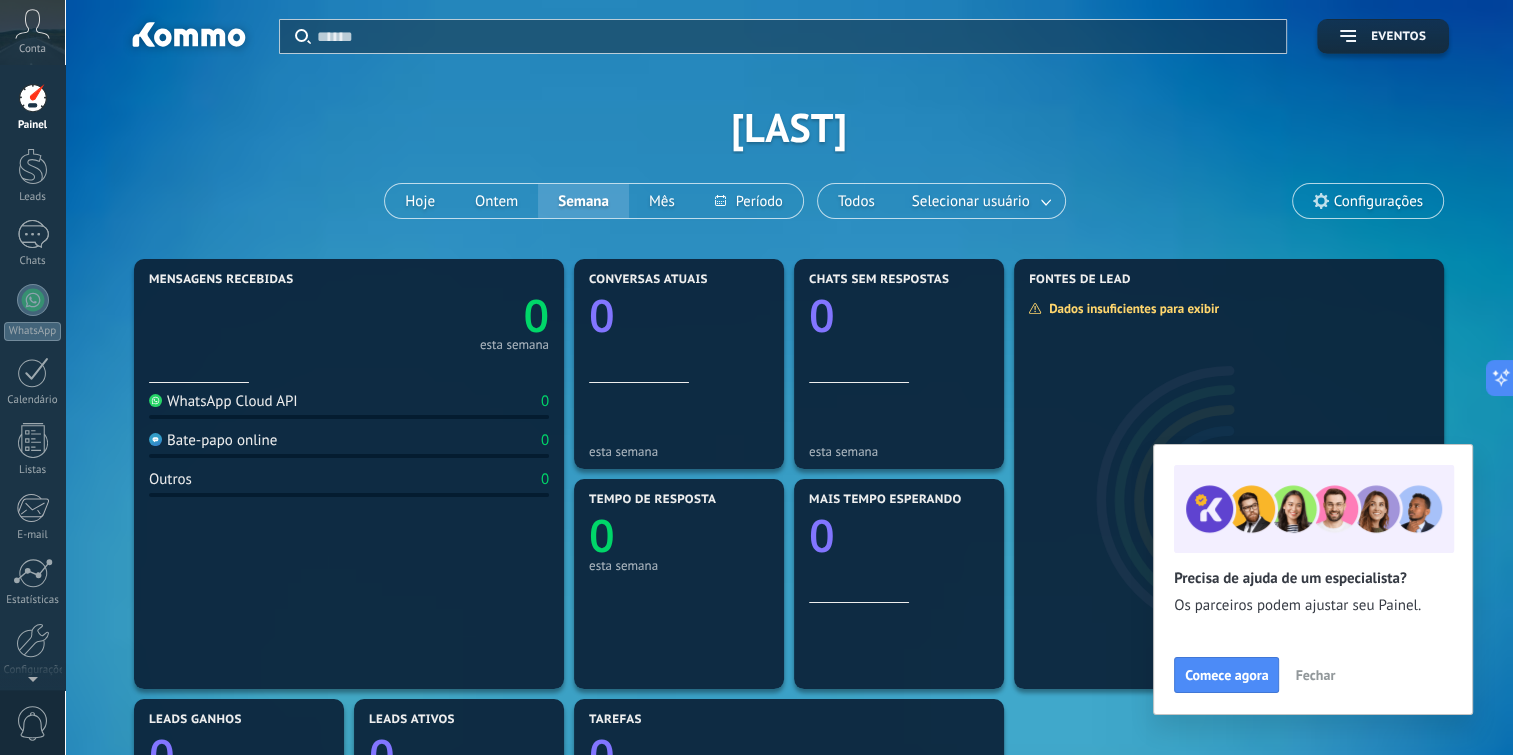 click on "Fechar" at bounding box center [1315, 675] 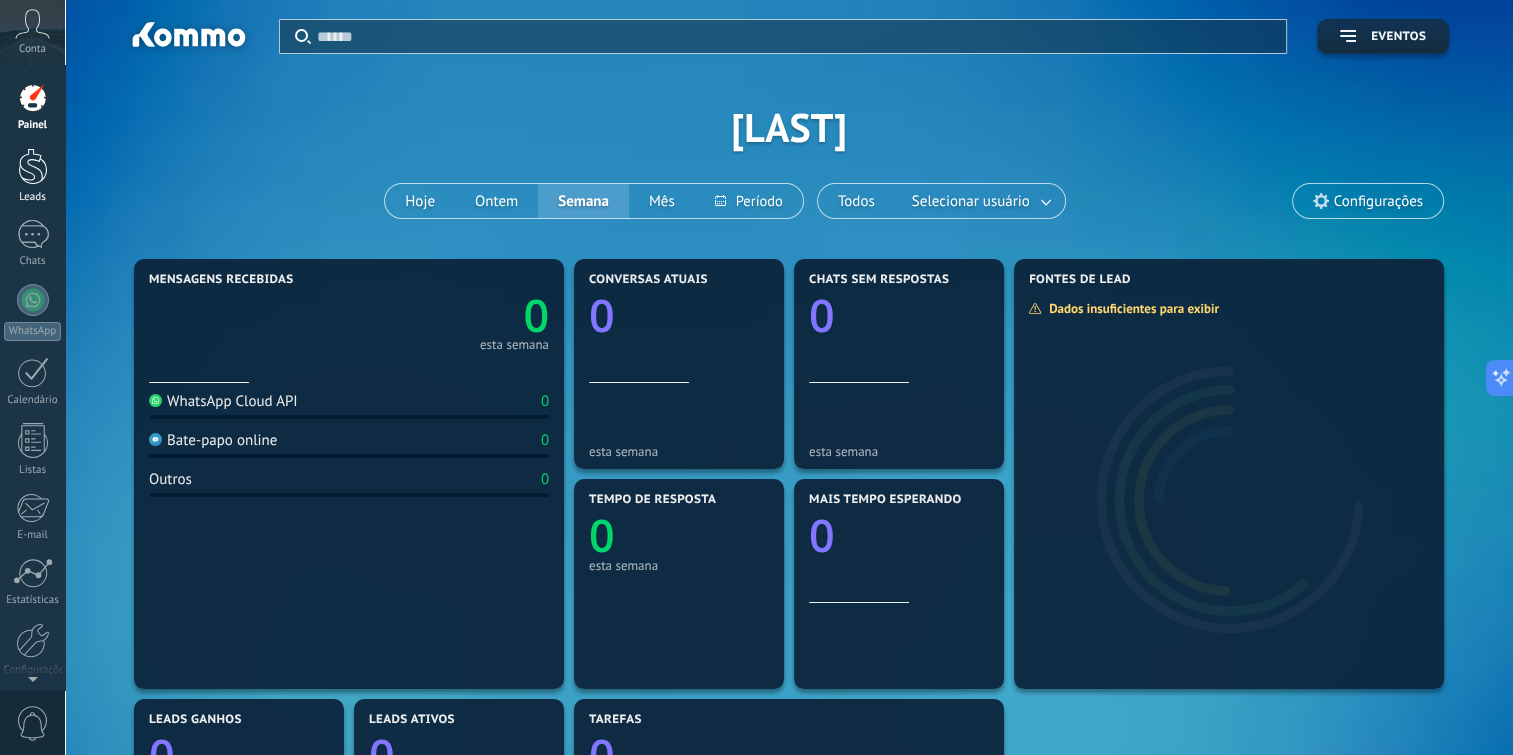 click at bounding box center (33, 166) 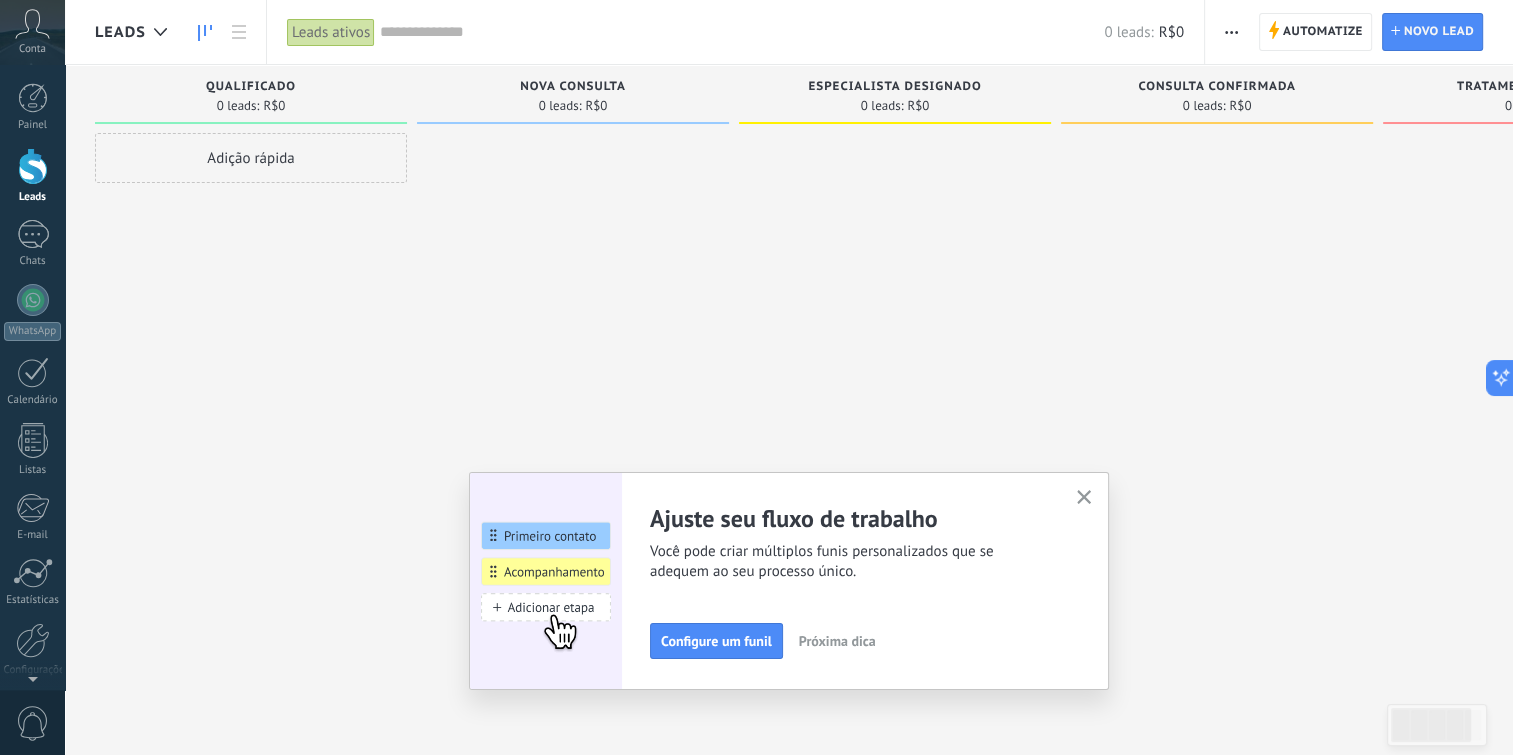 click on "Conta" at bounding box center [32, 32] 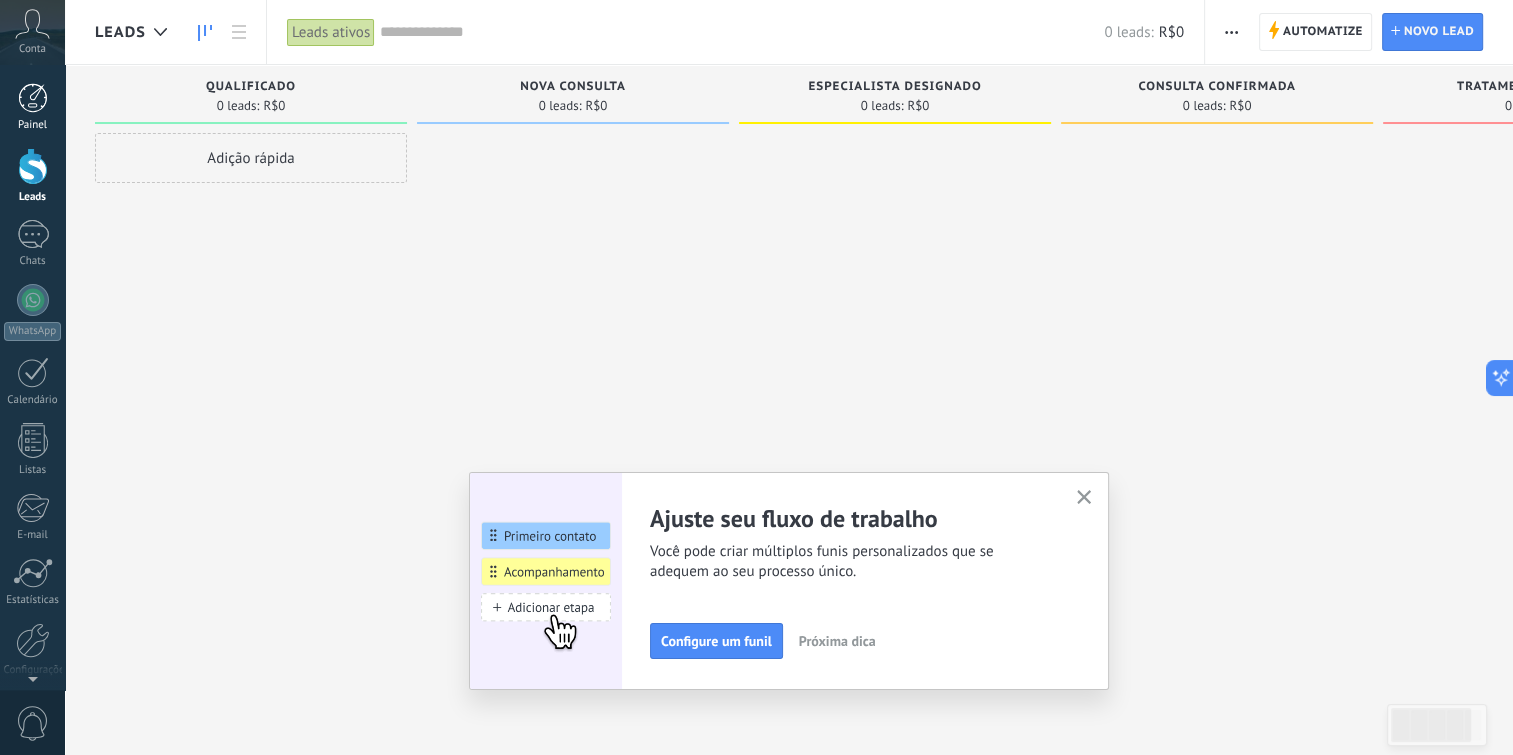 click at bounding box center [33, 98] 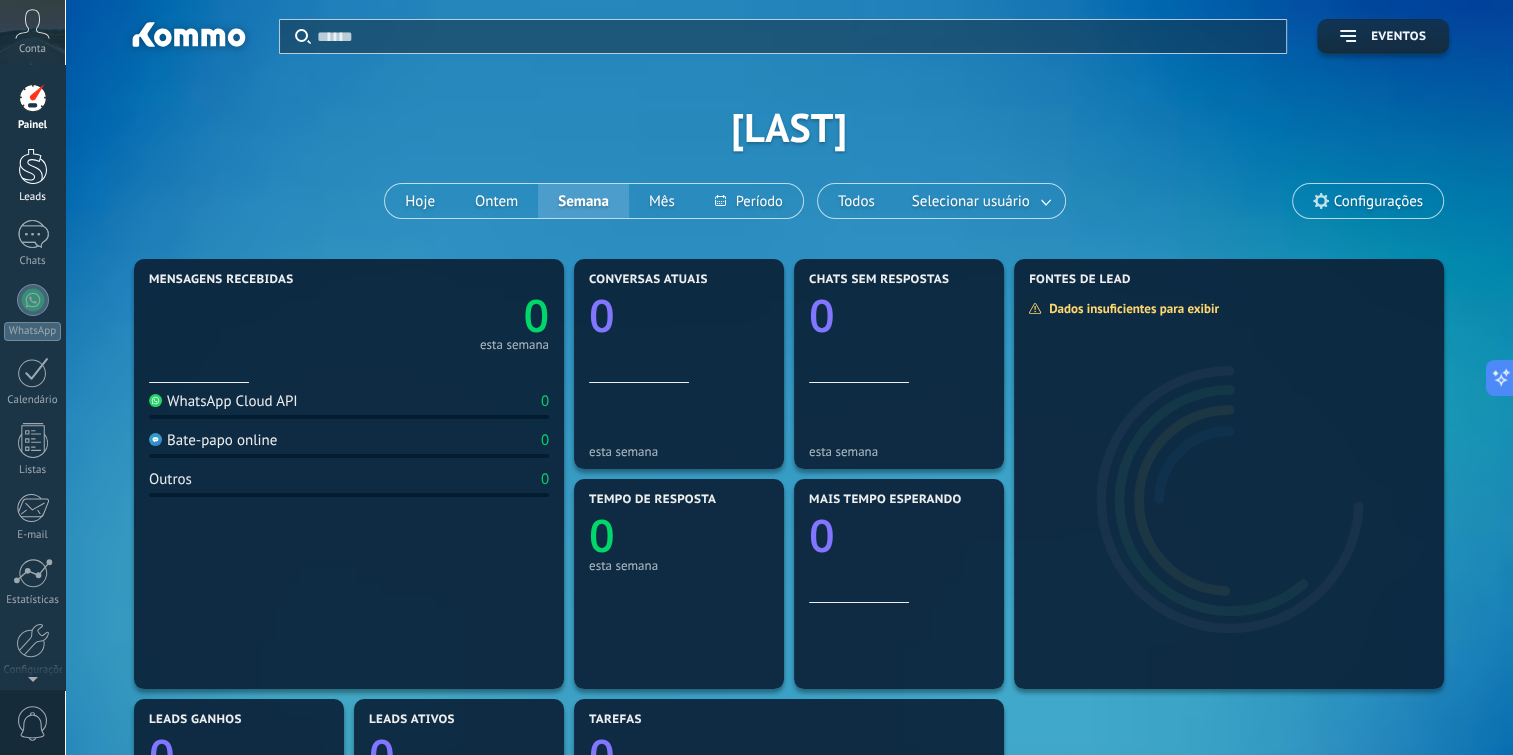 click at bounding box center (33, 166) 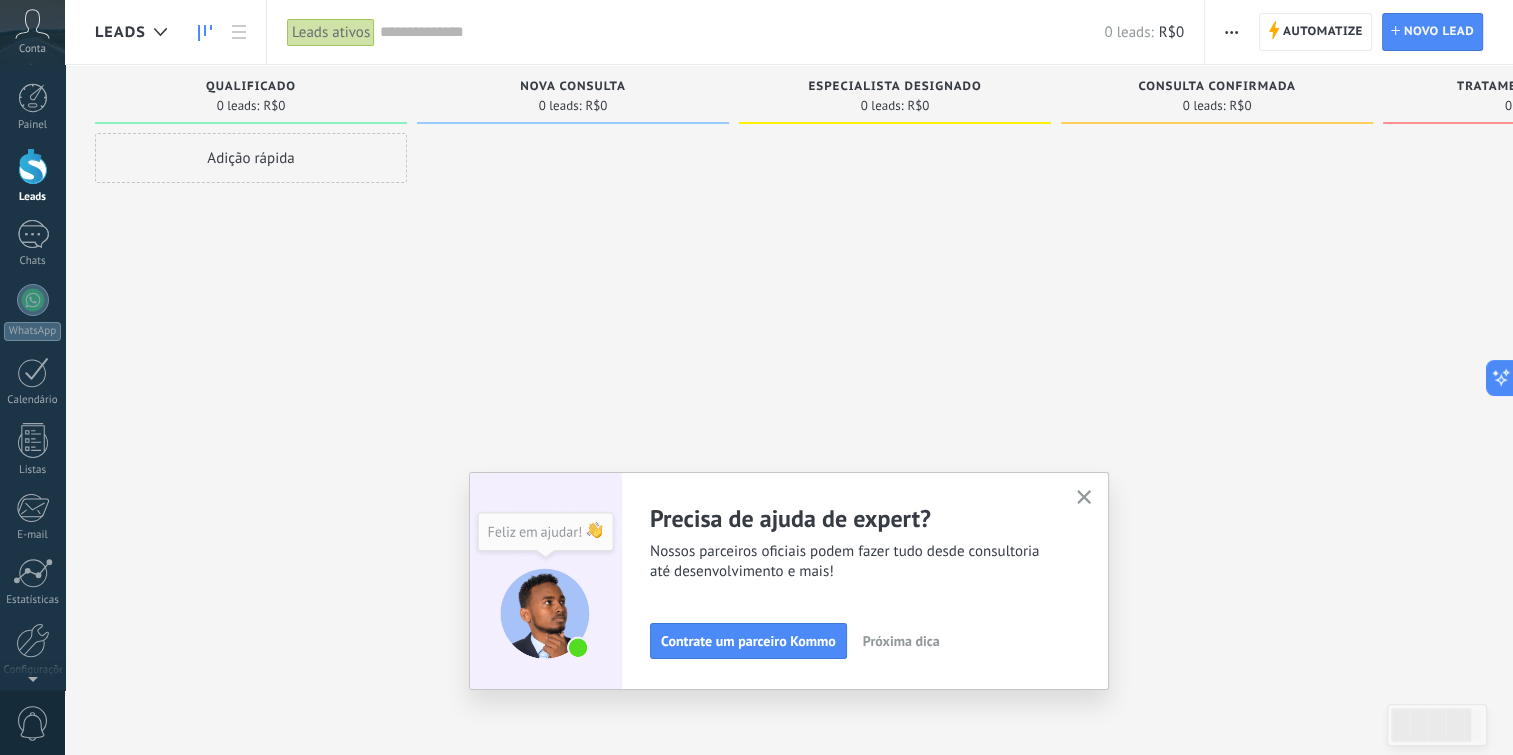 click on "Qualificado" at bounding box center (251, 87) 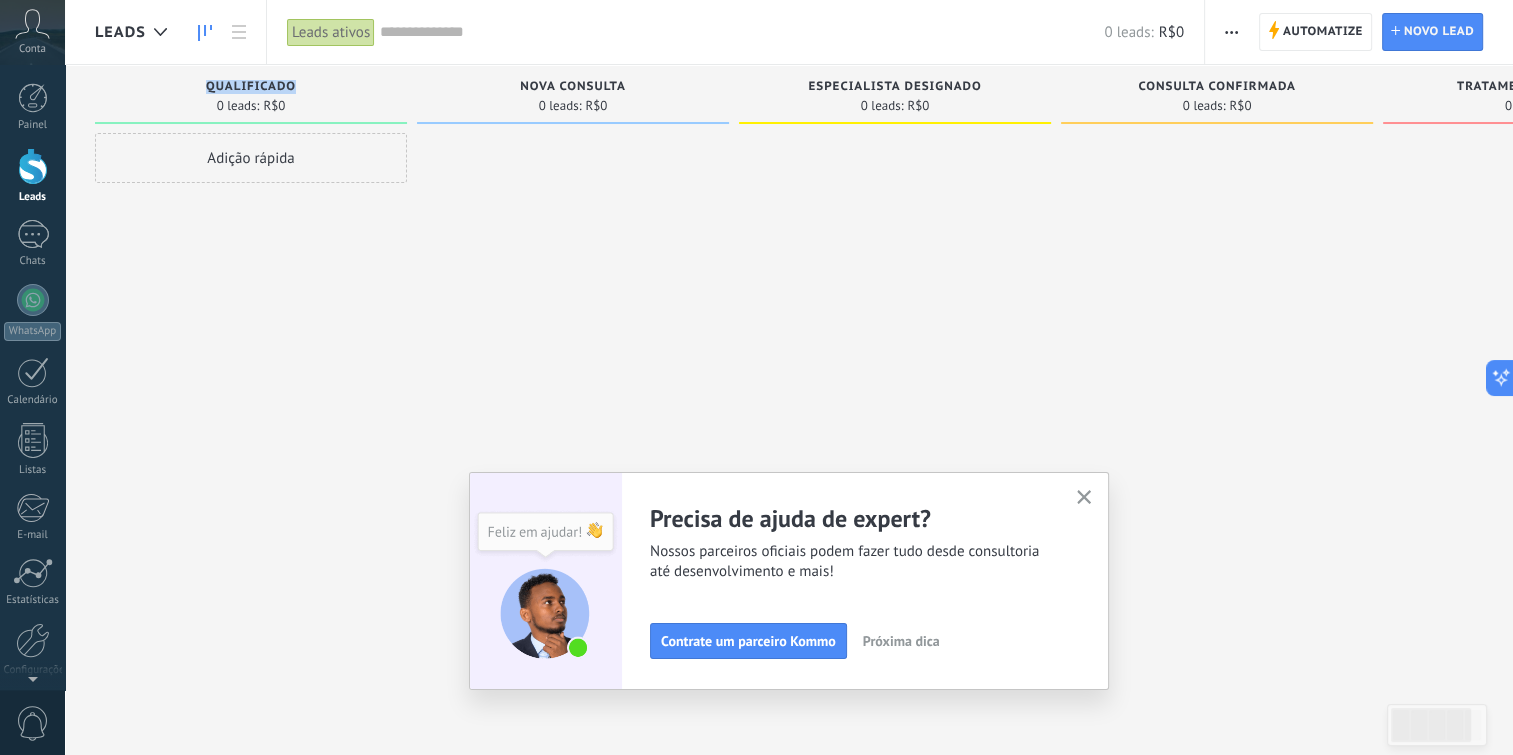 click on "Qualificado" at bounding box center [251, 87] 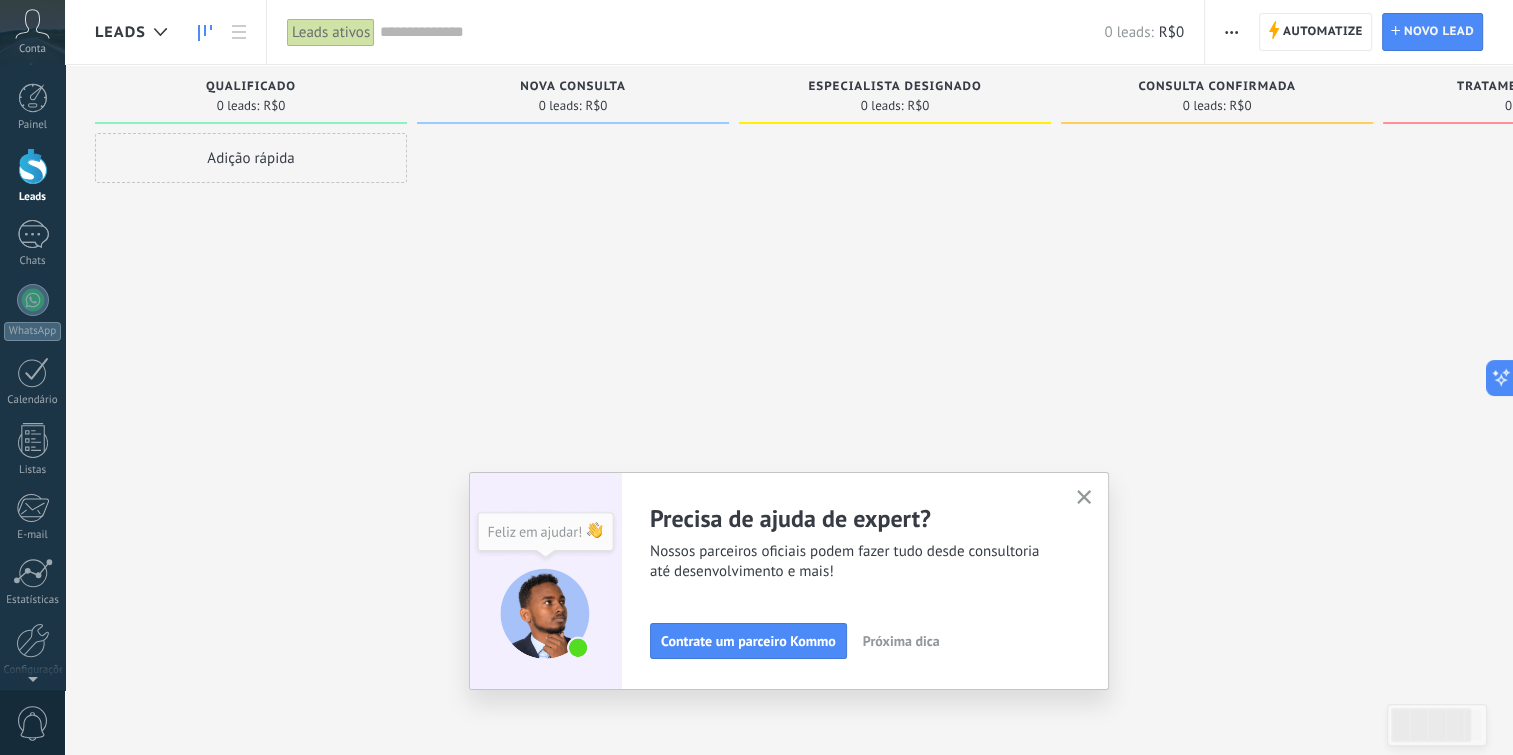 drag, startPoint x: 256, startPoint y: 90, endPoint x: 481, endPoint y: 271, distance: 288.76633 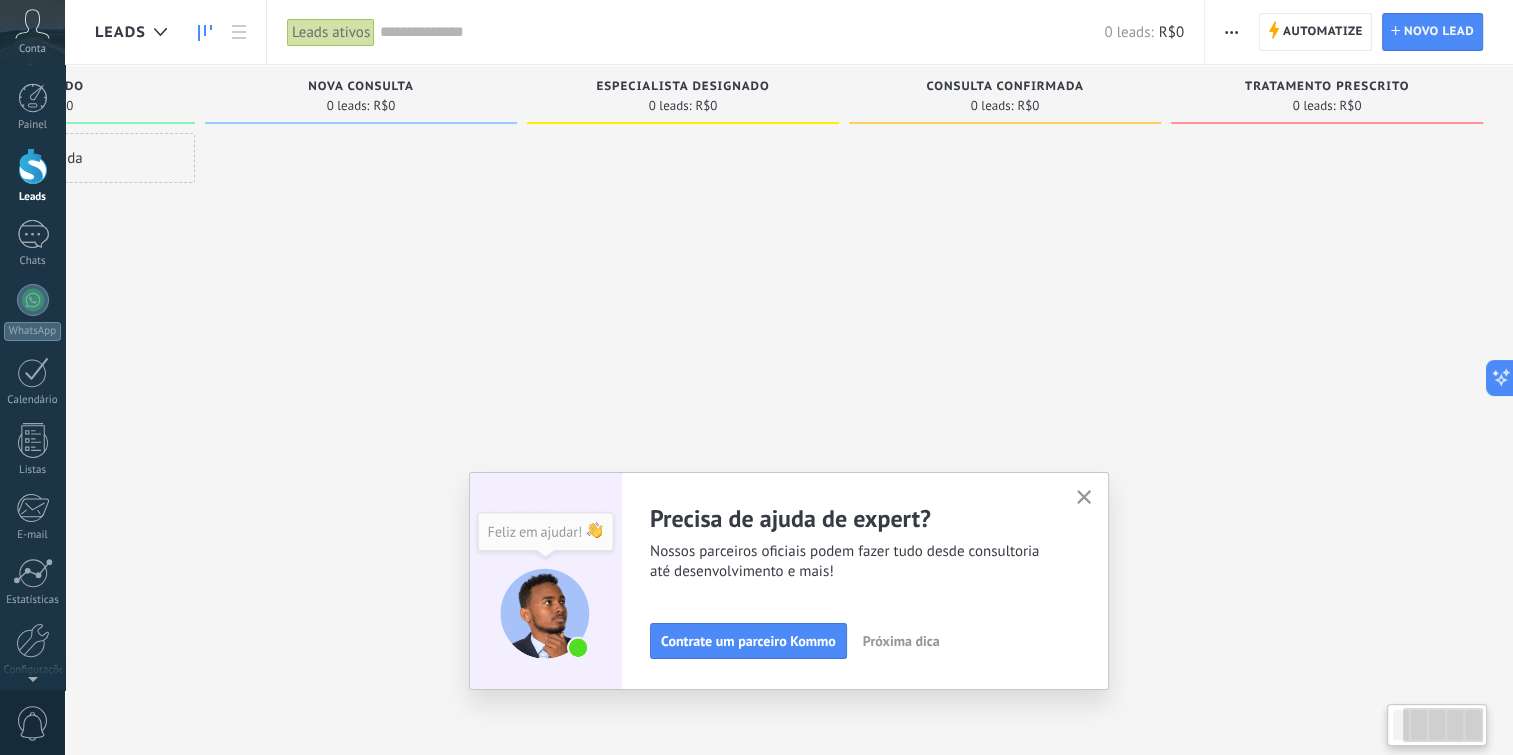 drag, startPoint x: 1409, startPoint y: 305, endPoint x: 691, endPoint y: 368, distance: 720.7586 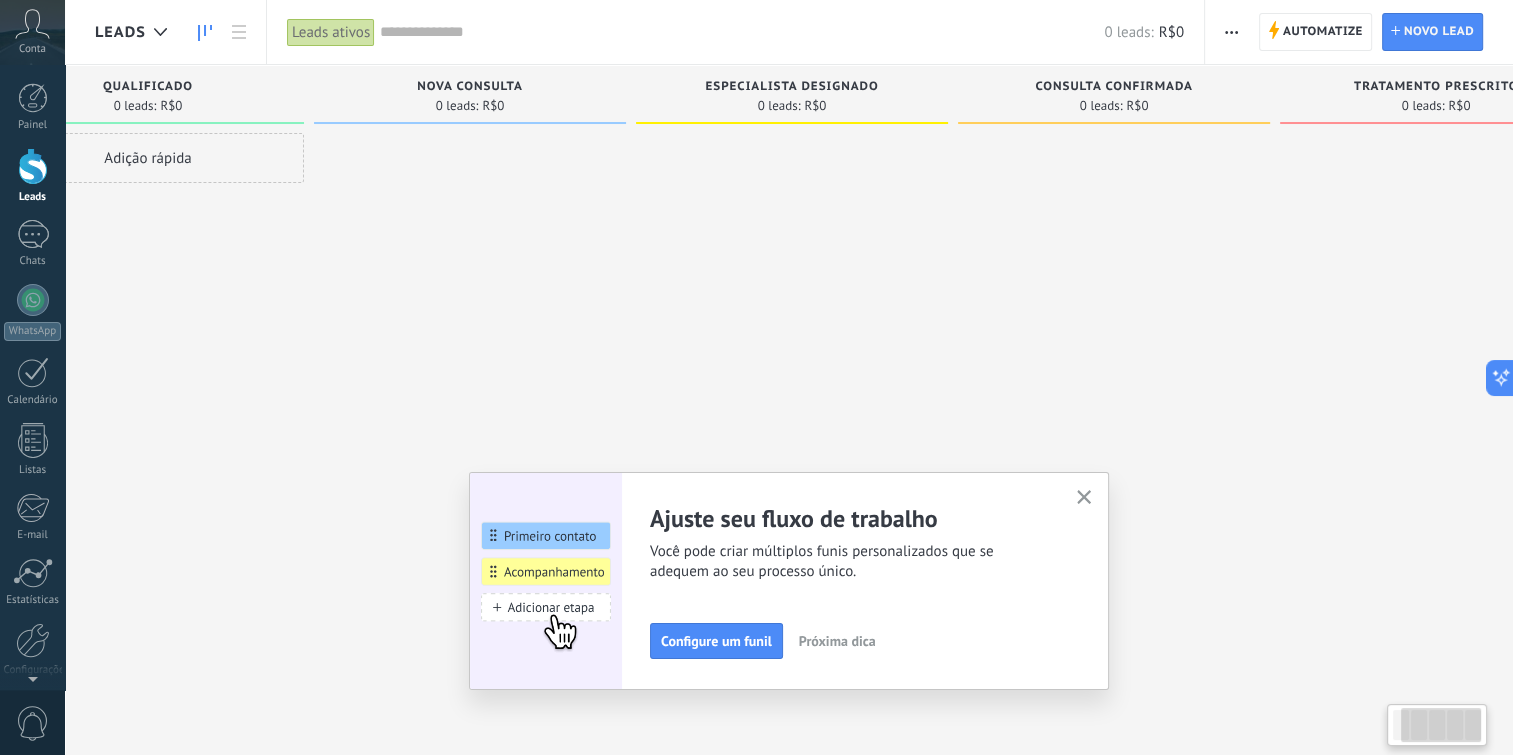 scroll, scrollTop: 0, scrollLeft: 0, axis: both 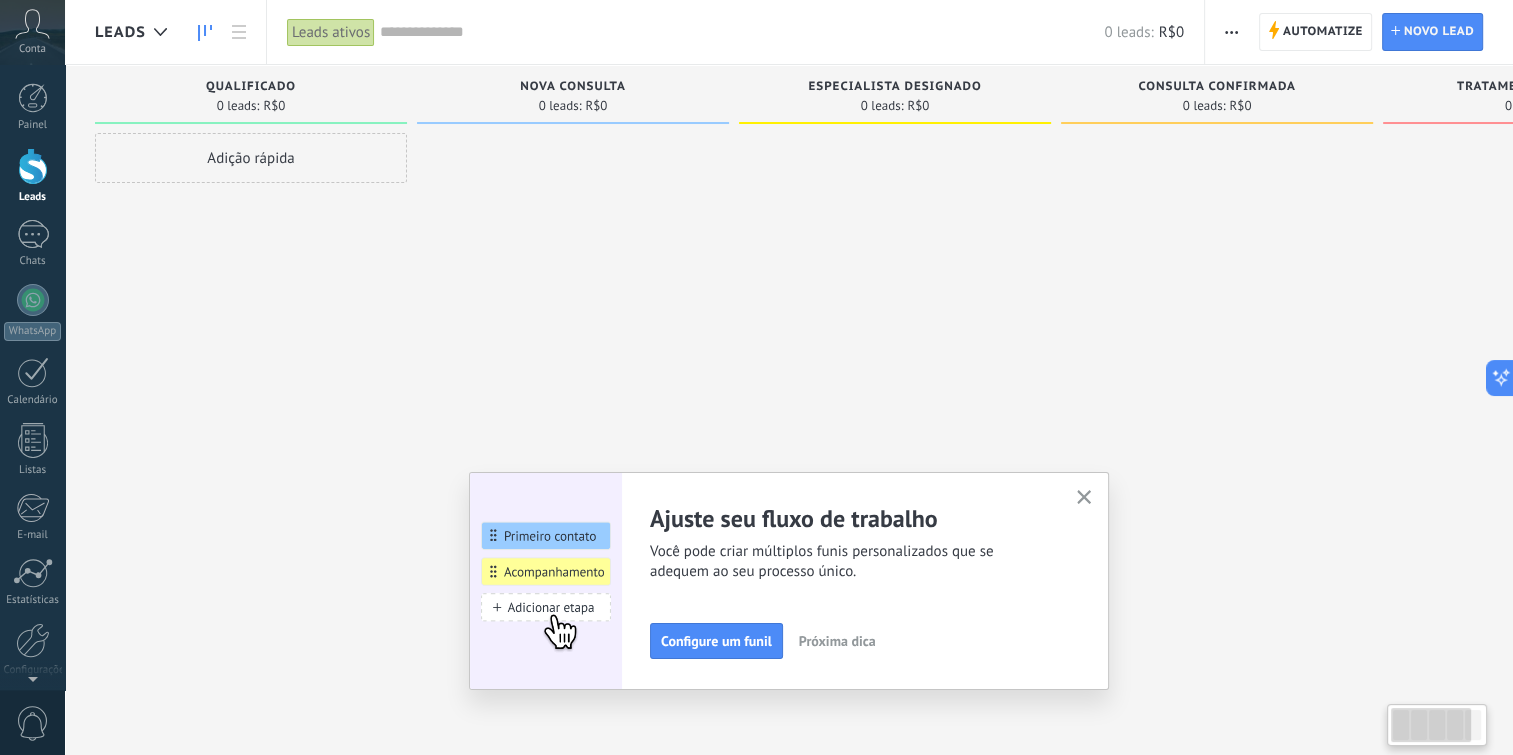 drag, startPoint x: 691, startPoint y: 368, endPoint x: 1025, endPoint y: 286, distance: 343.9186 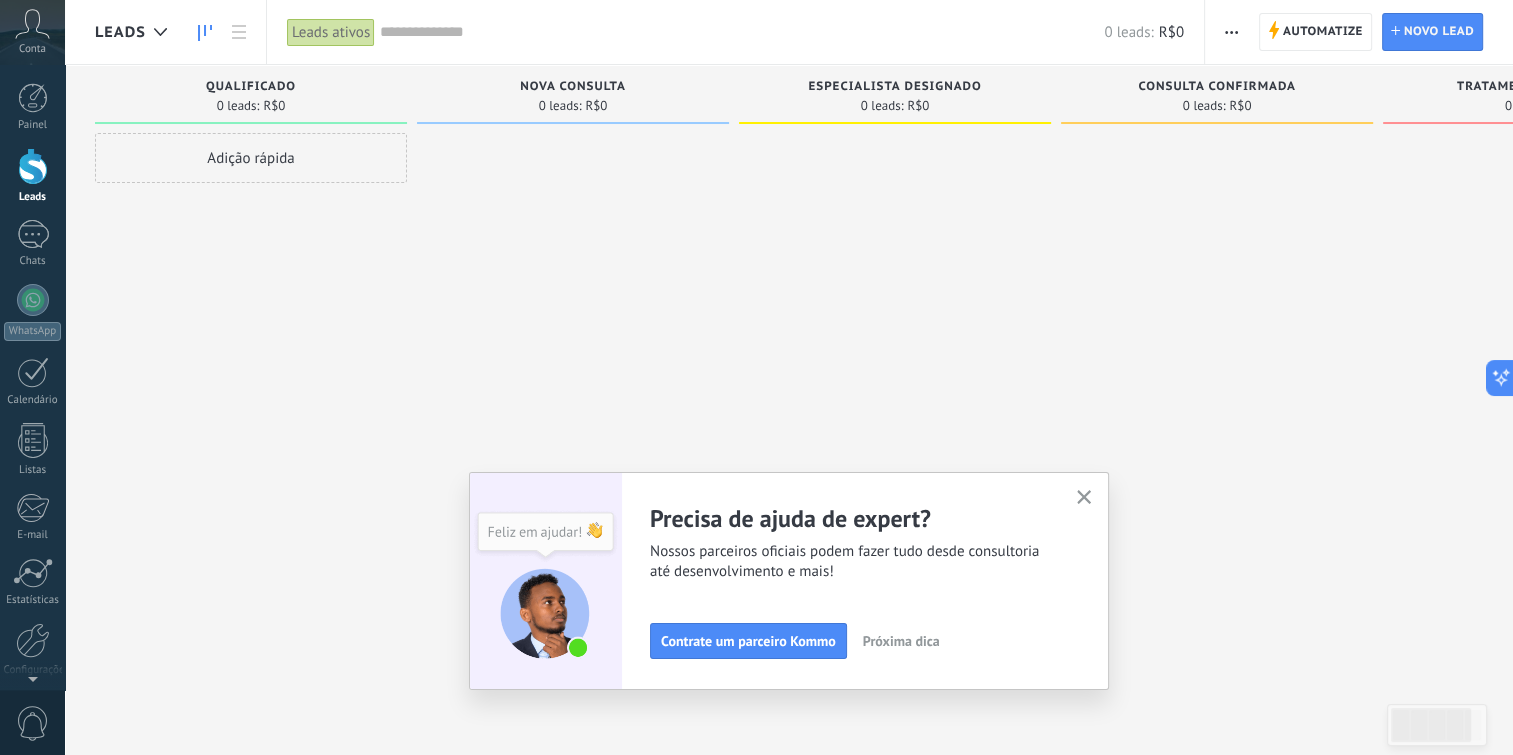 click at bounding box center (1084, 497) 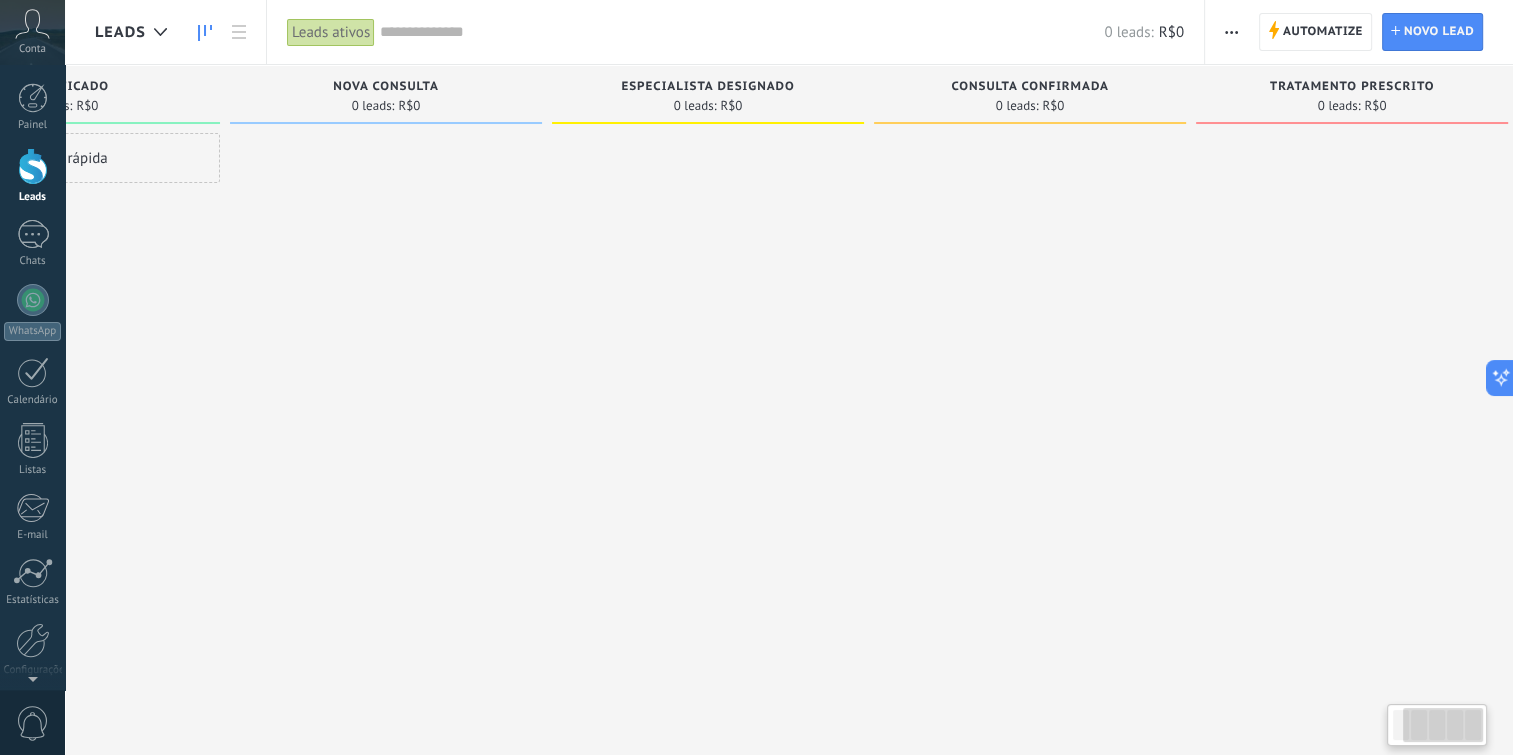 scroll, scrollTop: 0, scrollLeft: 0, axis: both 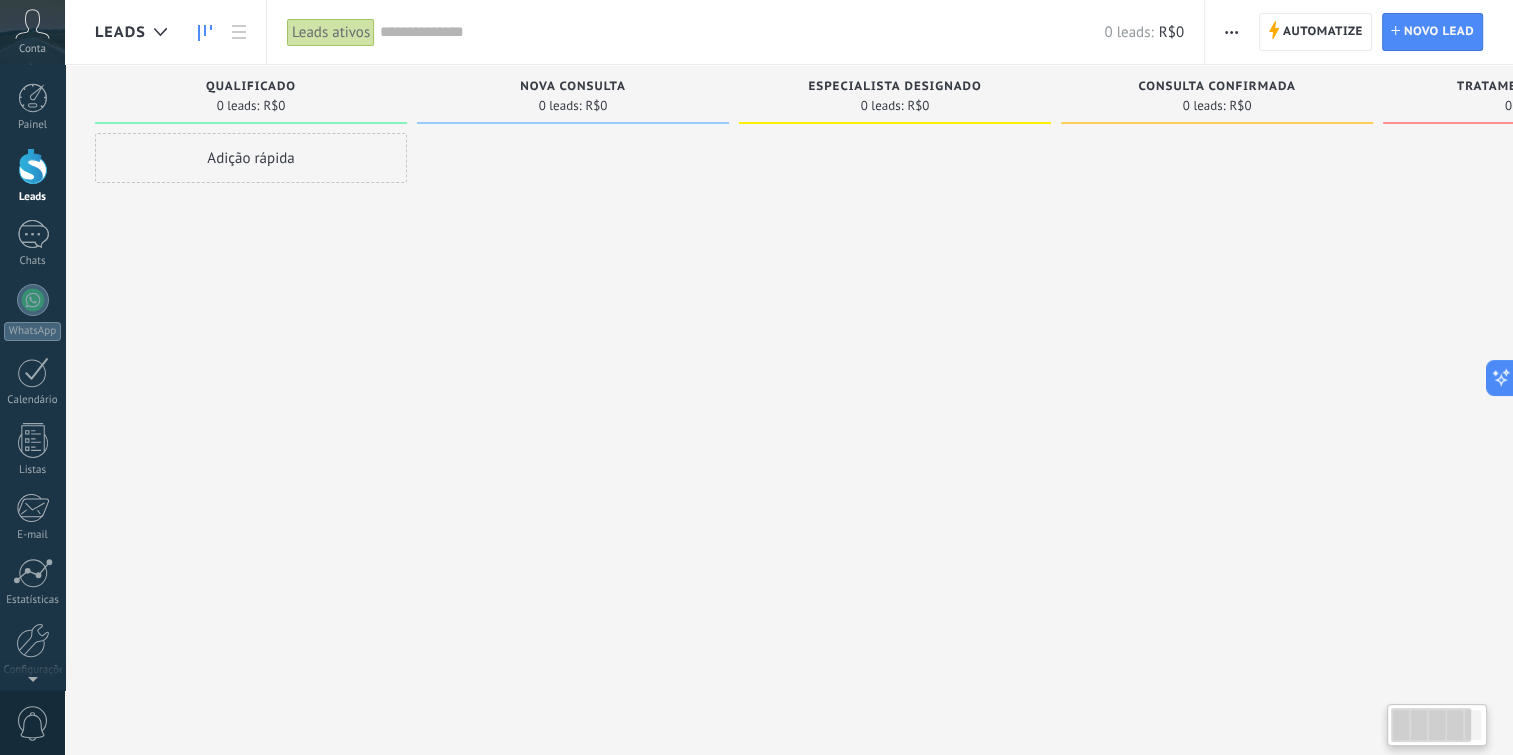 drag, startPoint x: 1255, startPoint y: 408, endPoint x: 1397, endPoint y: 391, distance: 143.01399 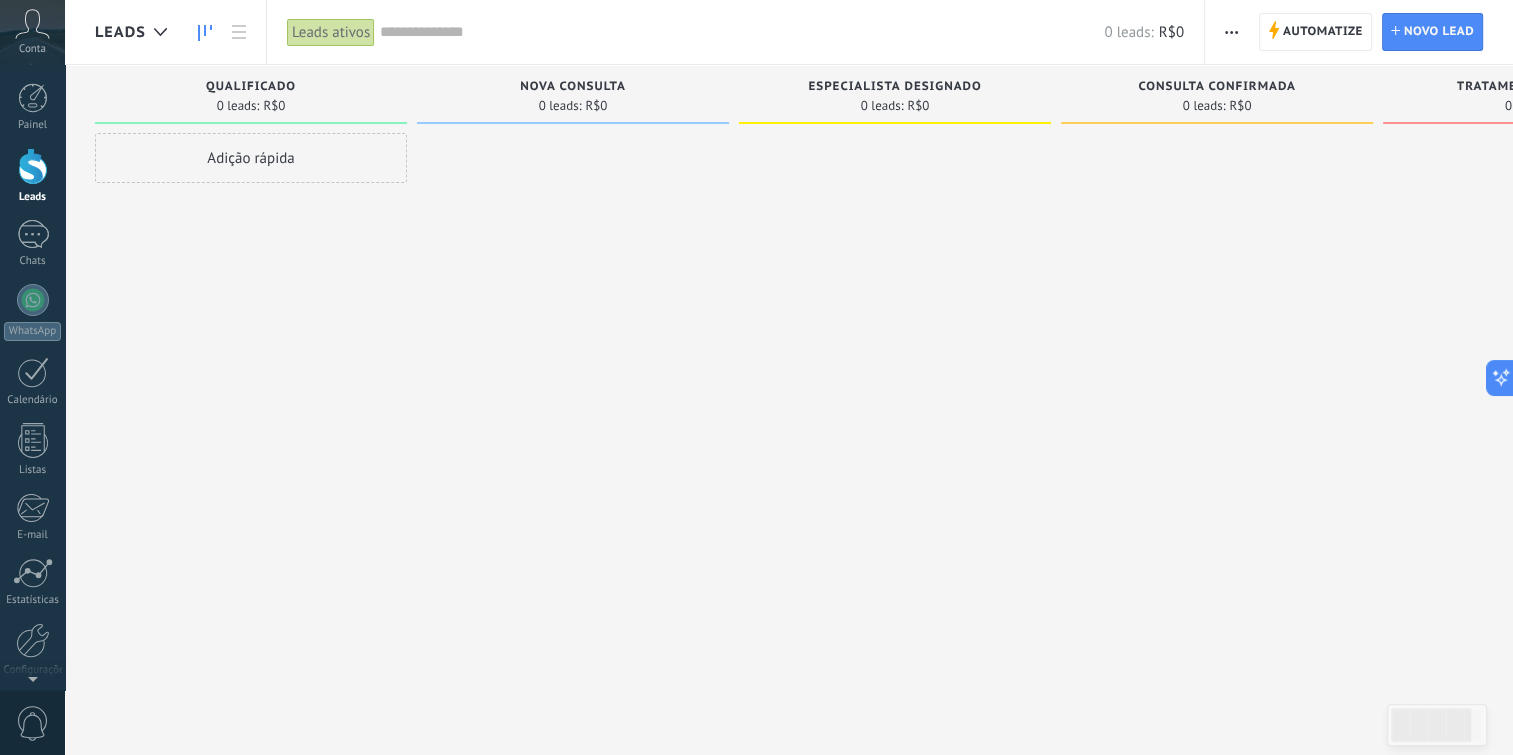 click at bounding box center (205, 33) 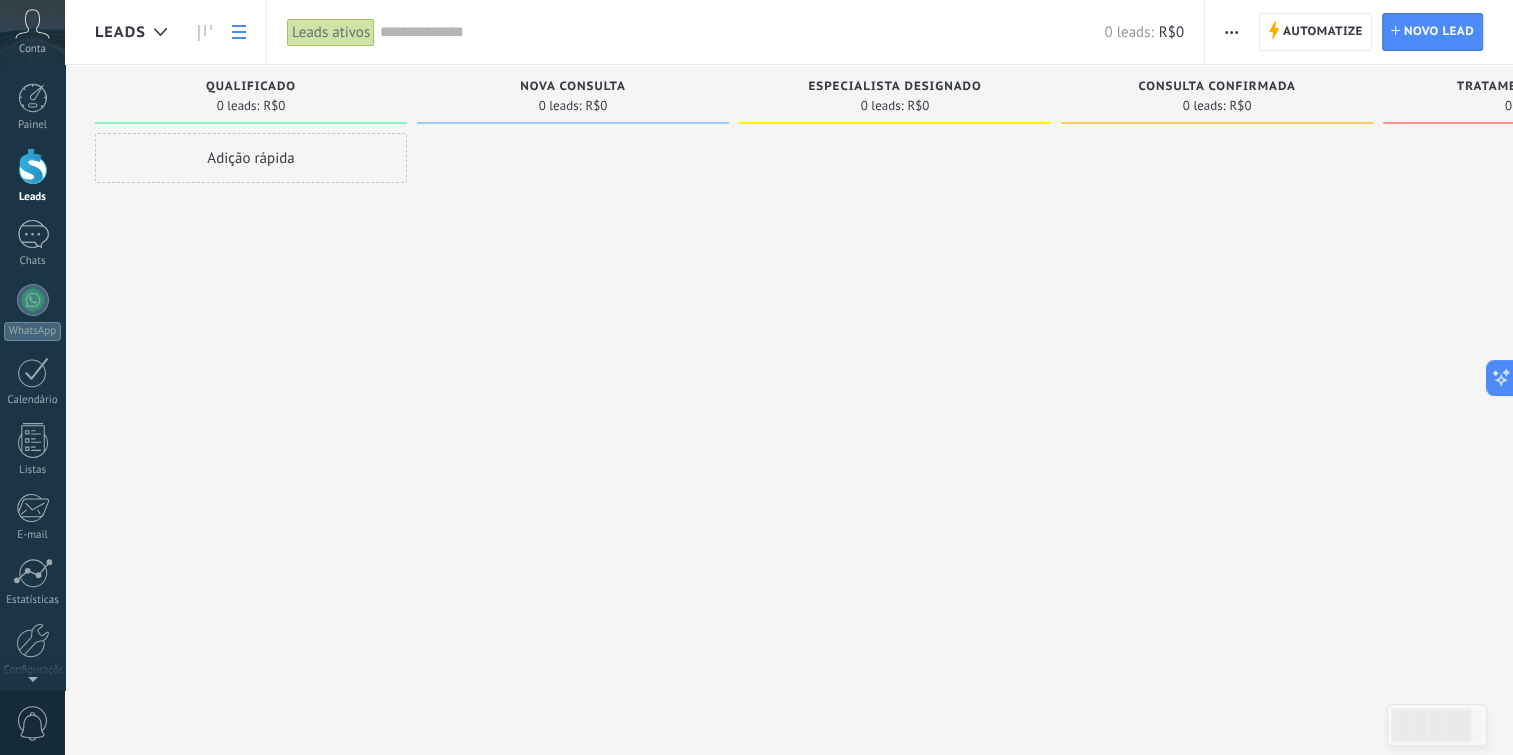 click at bounding box center [239, 32] 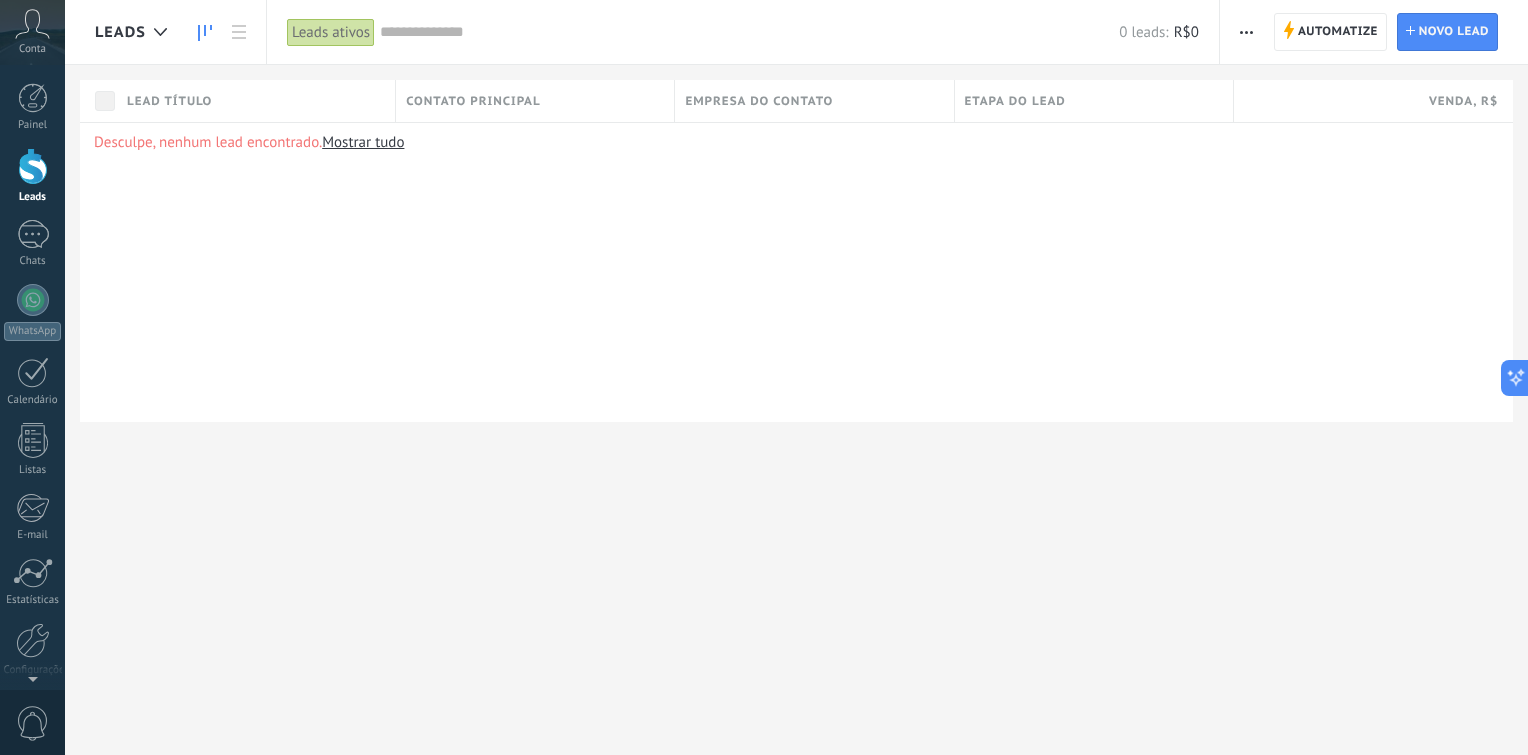 click at bounding box center (205, 33) 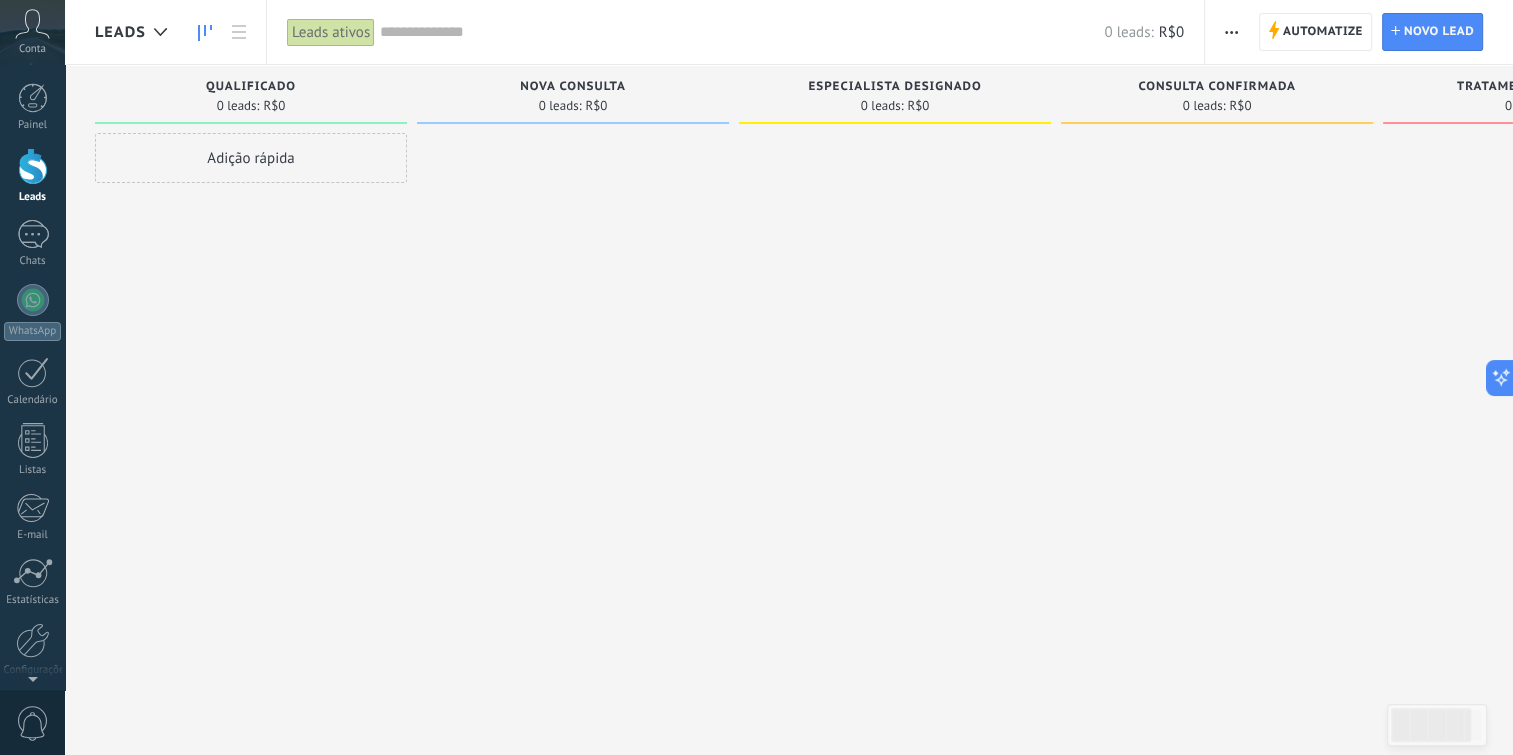 click on "Adição rápida" at bounding box center [251, 158] 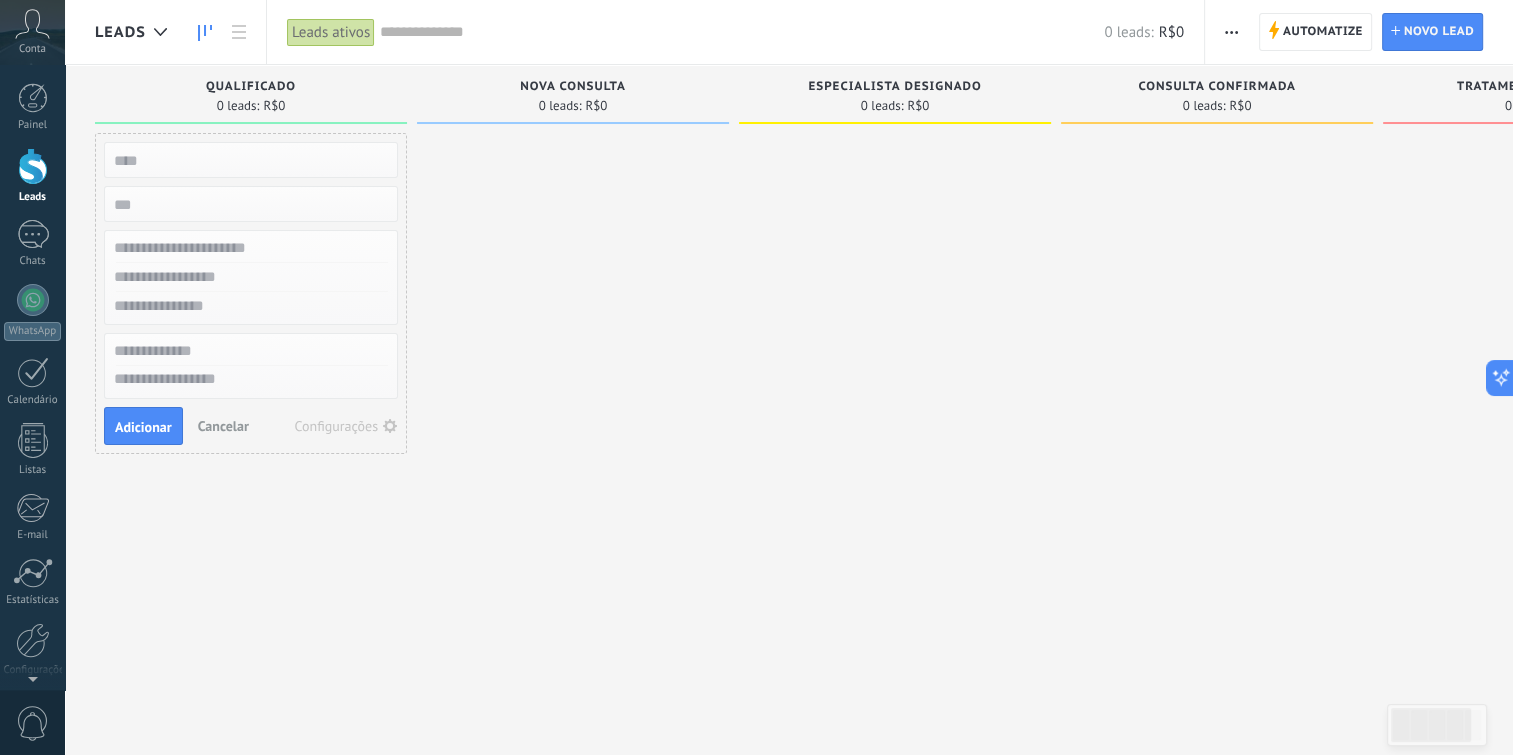 click on "Cancelar" at bounding box center (223, 426) 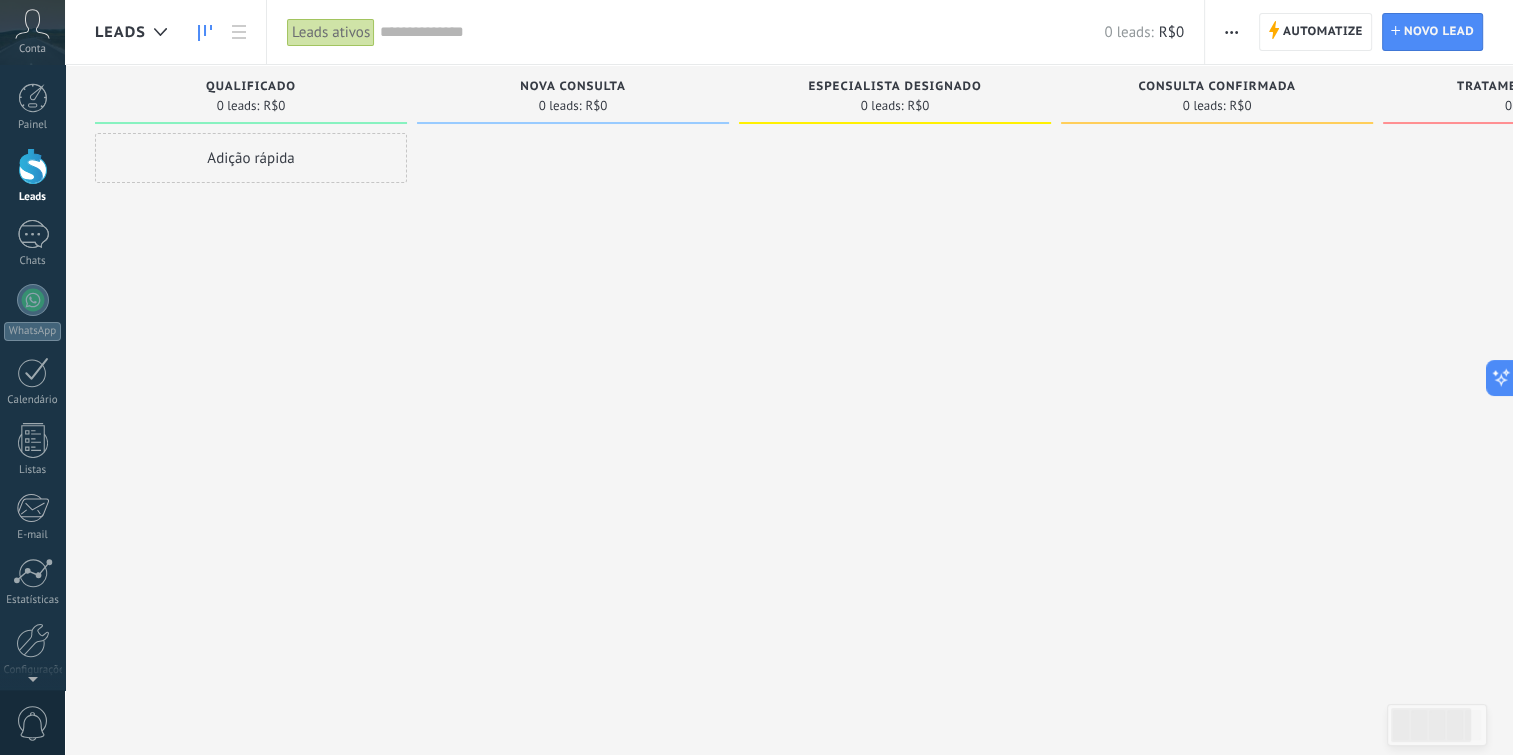 click at bounding box center [1217, 380] 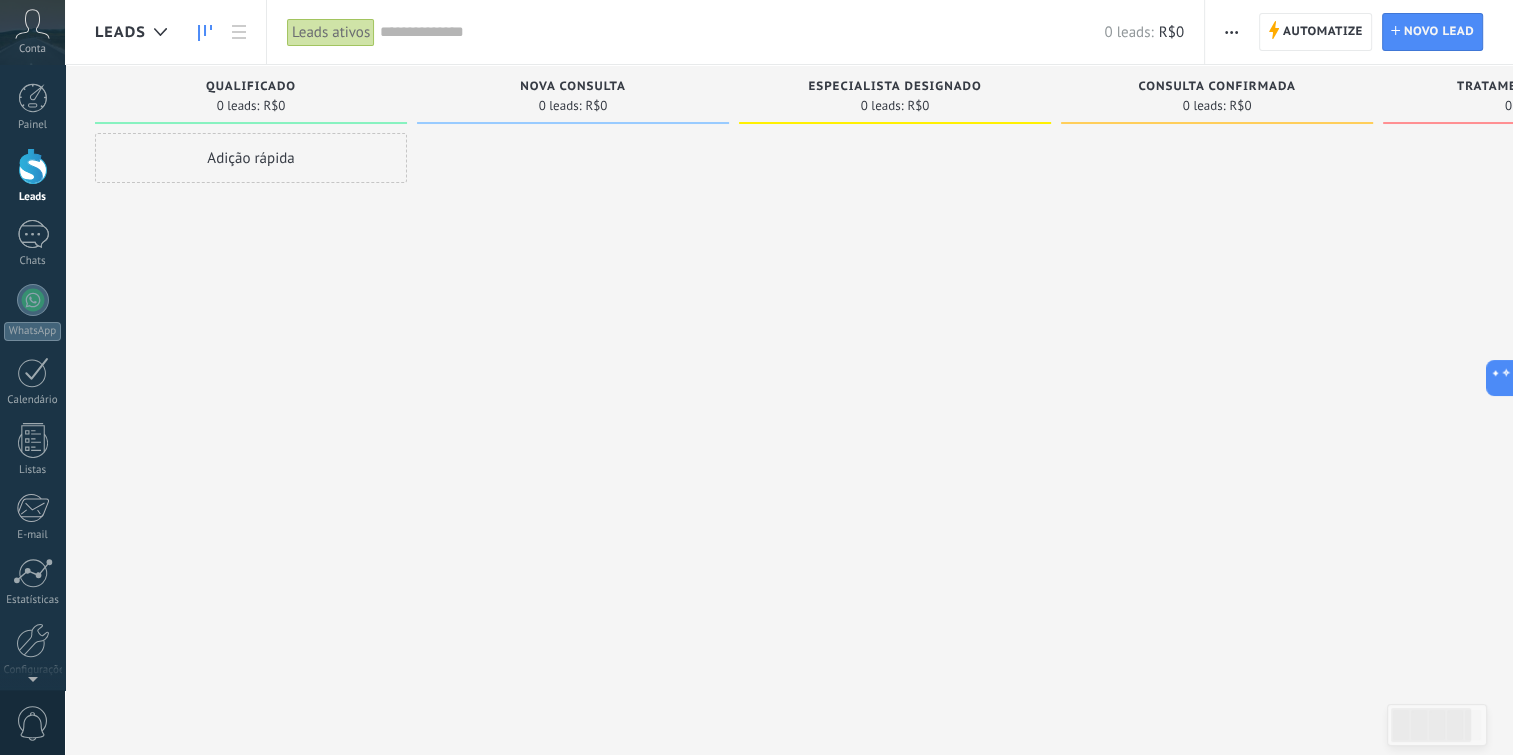 click on "Nova consulta" at bounding box center [573, 87] 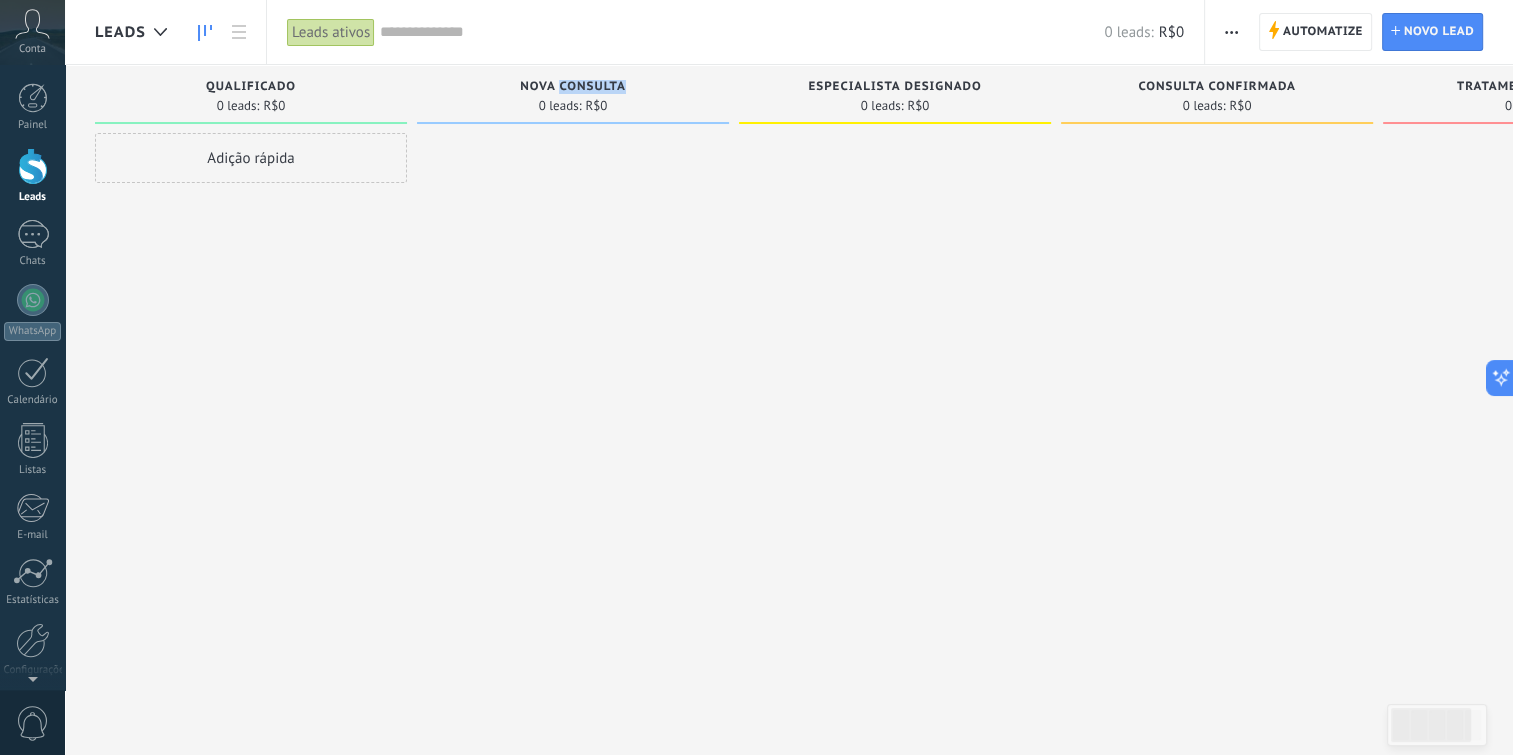 click on "Nova consulta" at bounding box center [573, 87] 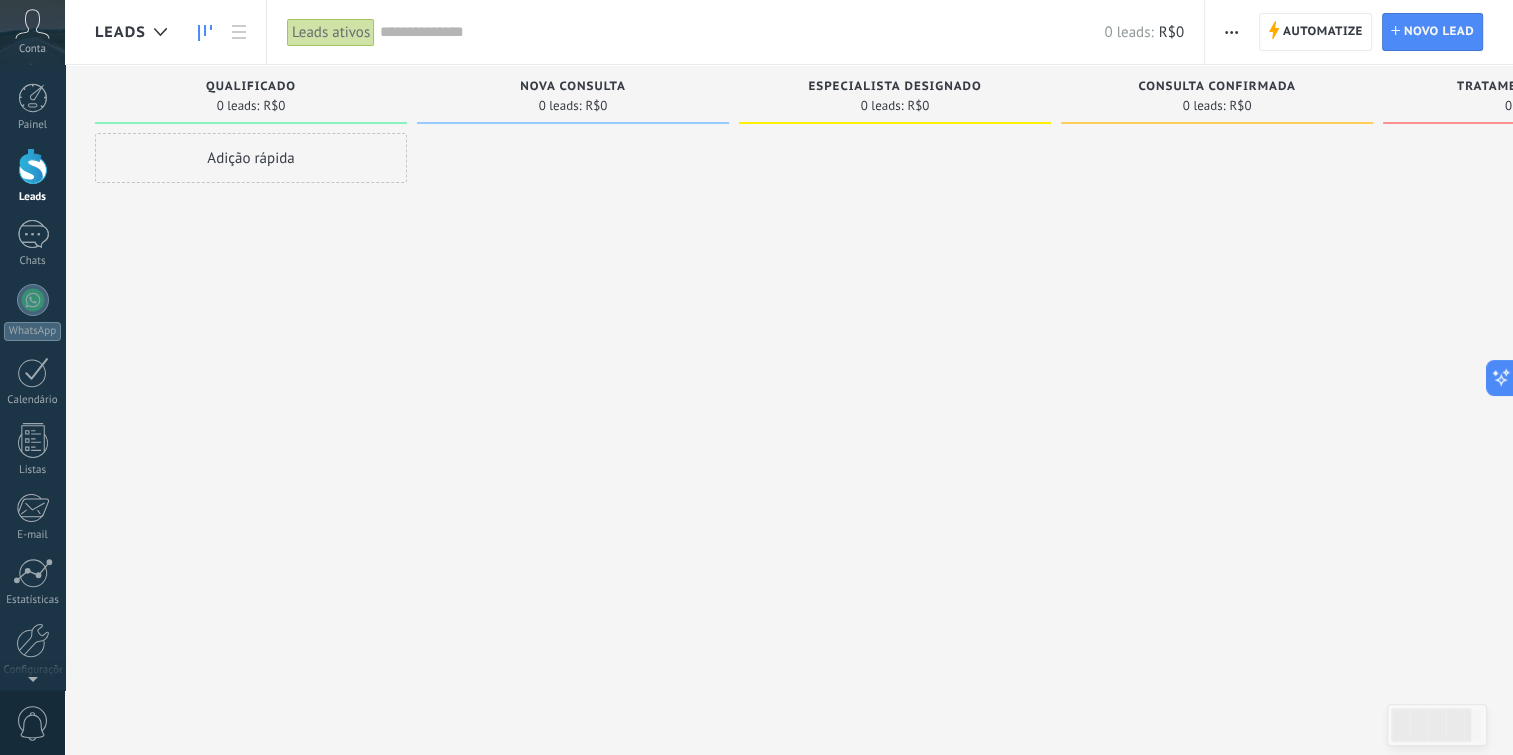 click at bounding box center (573, 380) 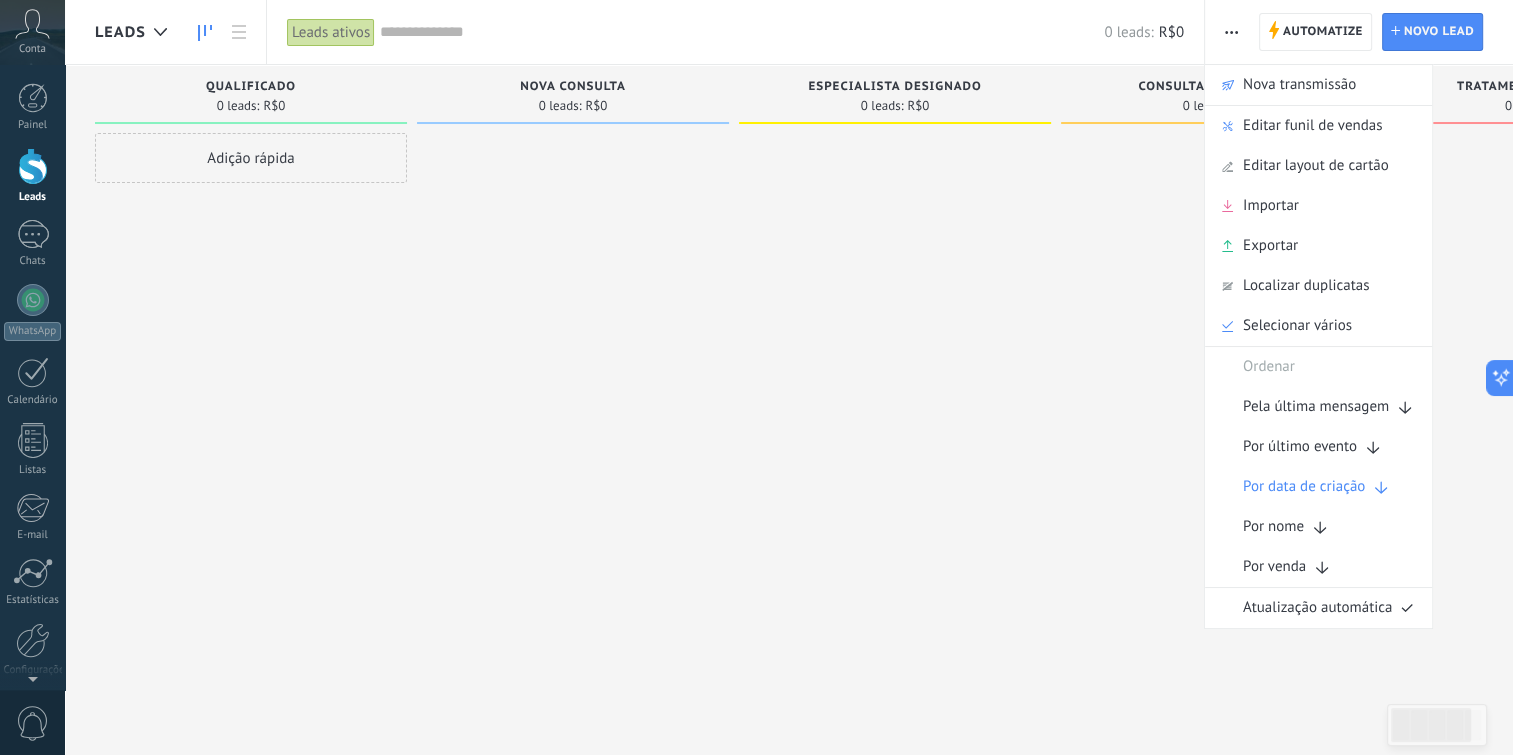 click at bounding box center [895, 380] 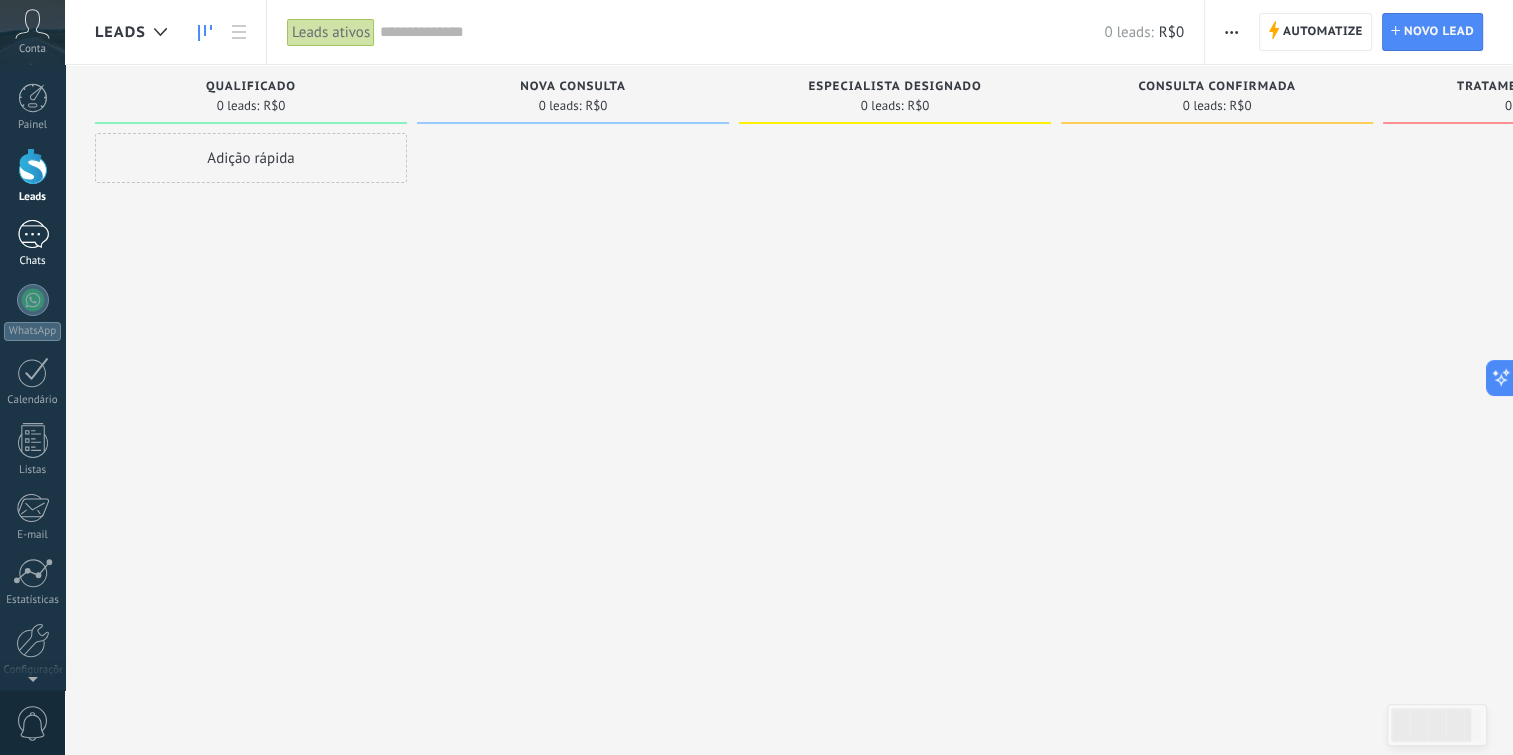 click at bounding box center [33, 234] 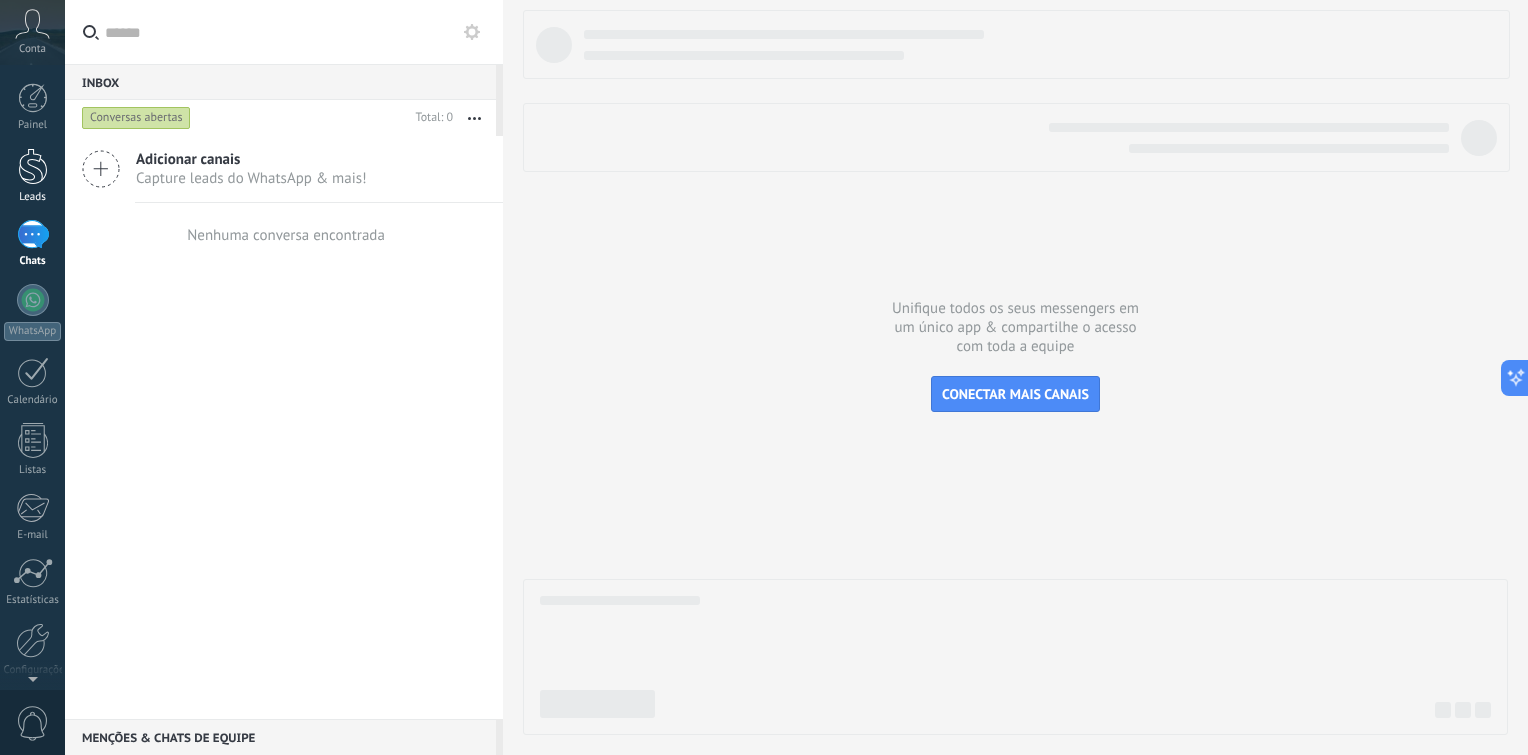 click at bounding box center (33, 166) 